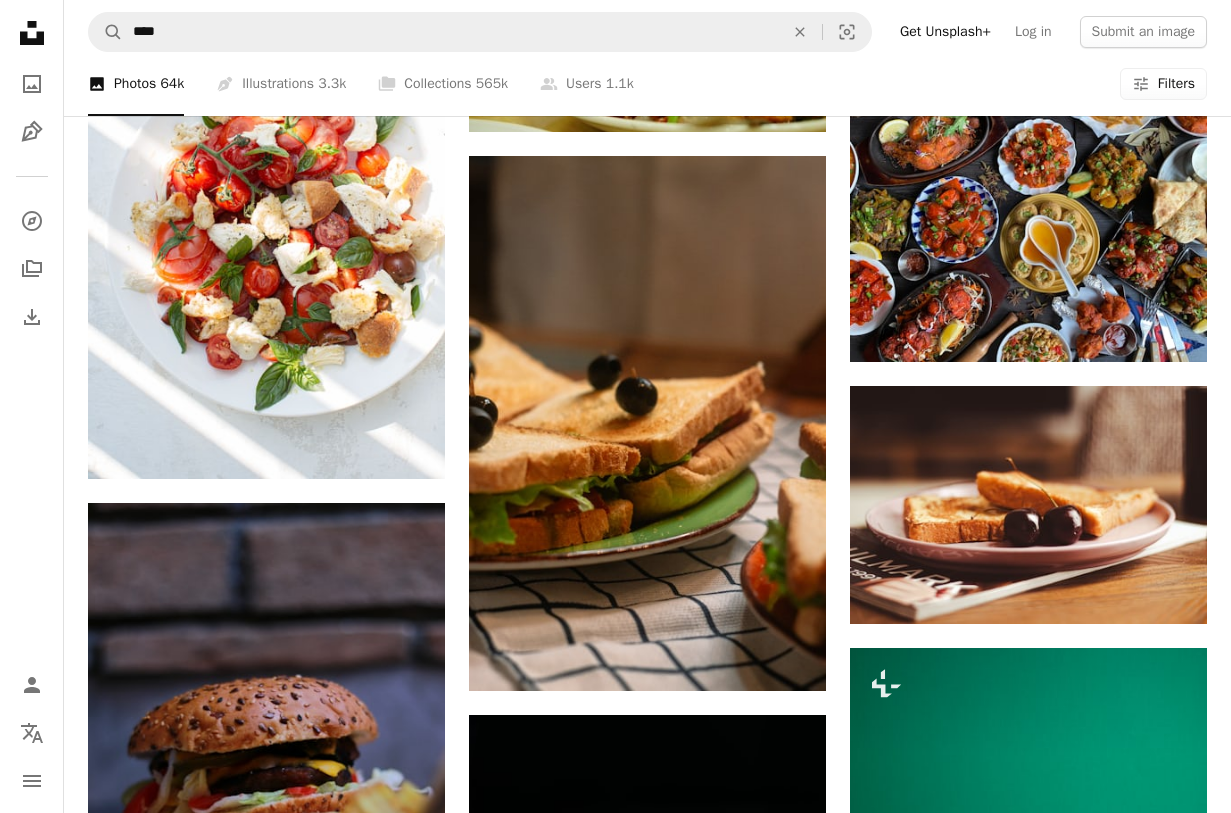 scroll, scrollTop: 31200, scrollLeft: 0, axis: vertical 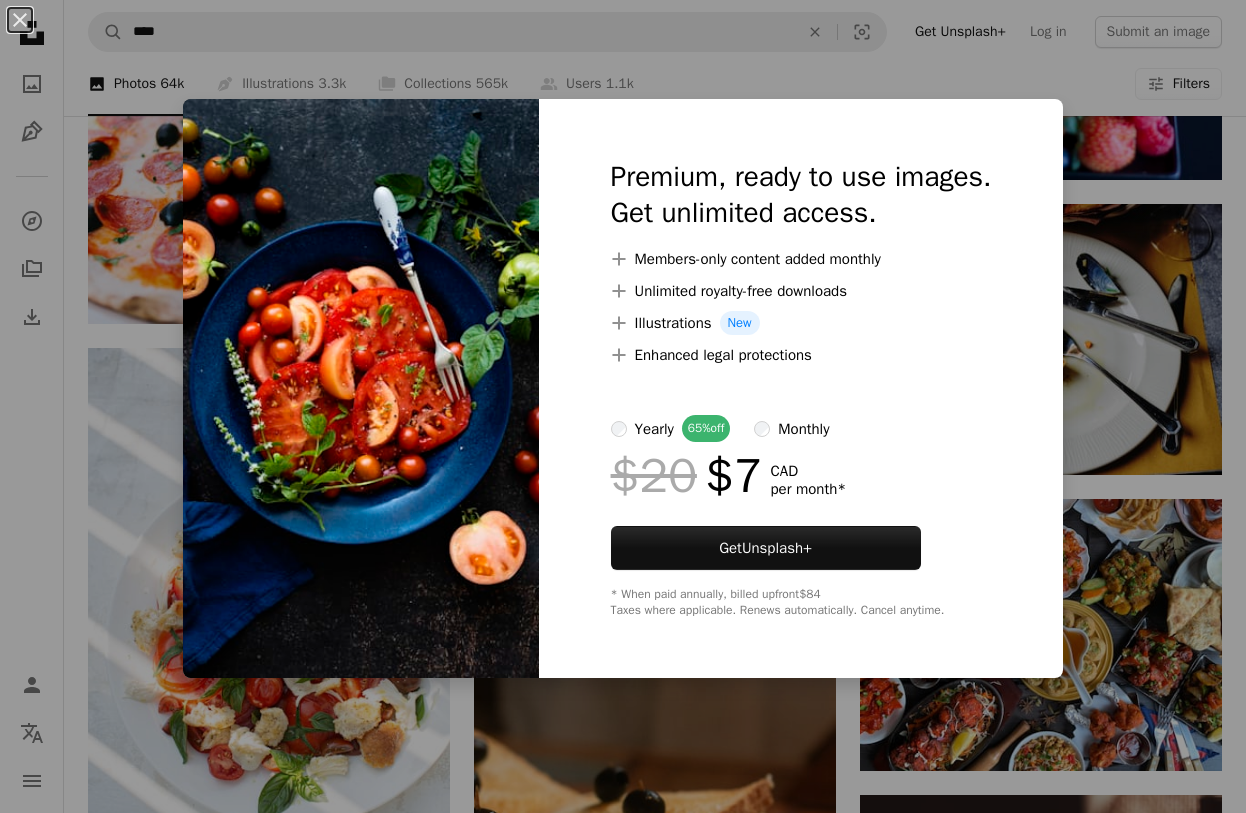 click on "An X shape Premium, ready to use images. Get unlimited access. A plus sign Members-only content added monthly A plus sign Unlimited royalty-free downloads A plus sign Illustrations  New A plus sign Enhanced legal protections yearly 65%  off monthly $20   $7 CAD per month * Get  Unsplash+ * When paid annually, billed upfront  $84 Taxes where applicable. Renews automatically. Cancel anytime." at bounding box center [623, 406] 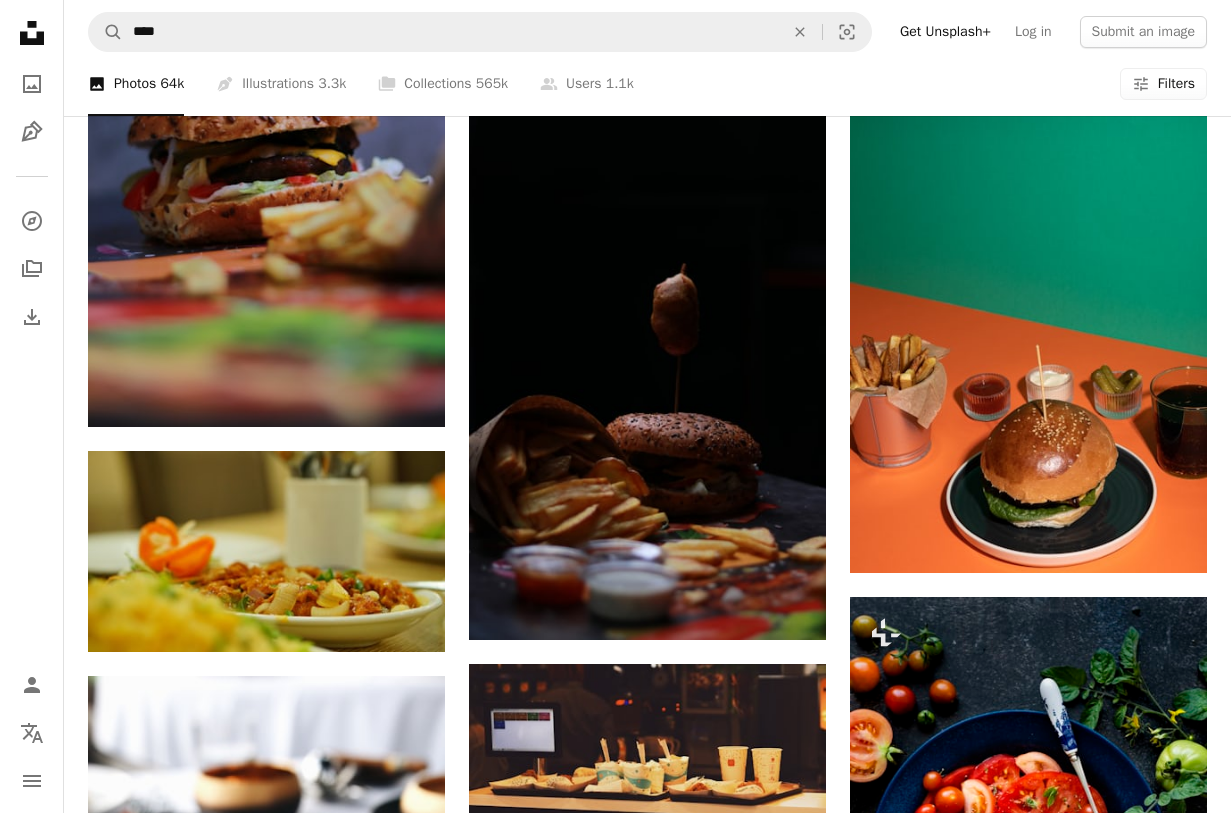 scroll, scrollTop: 31800, scrollLeft: 0, axis: vertical 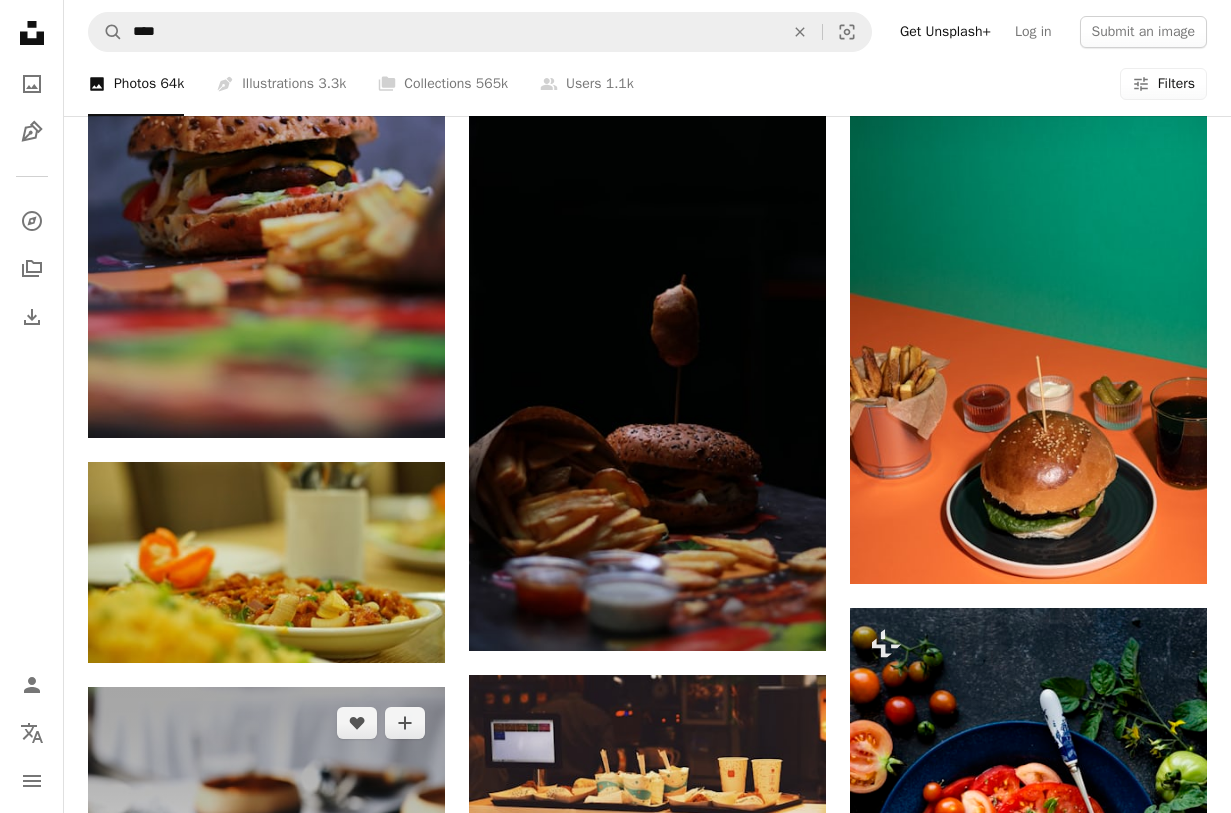 click on "Arrow pointing down" 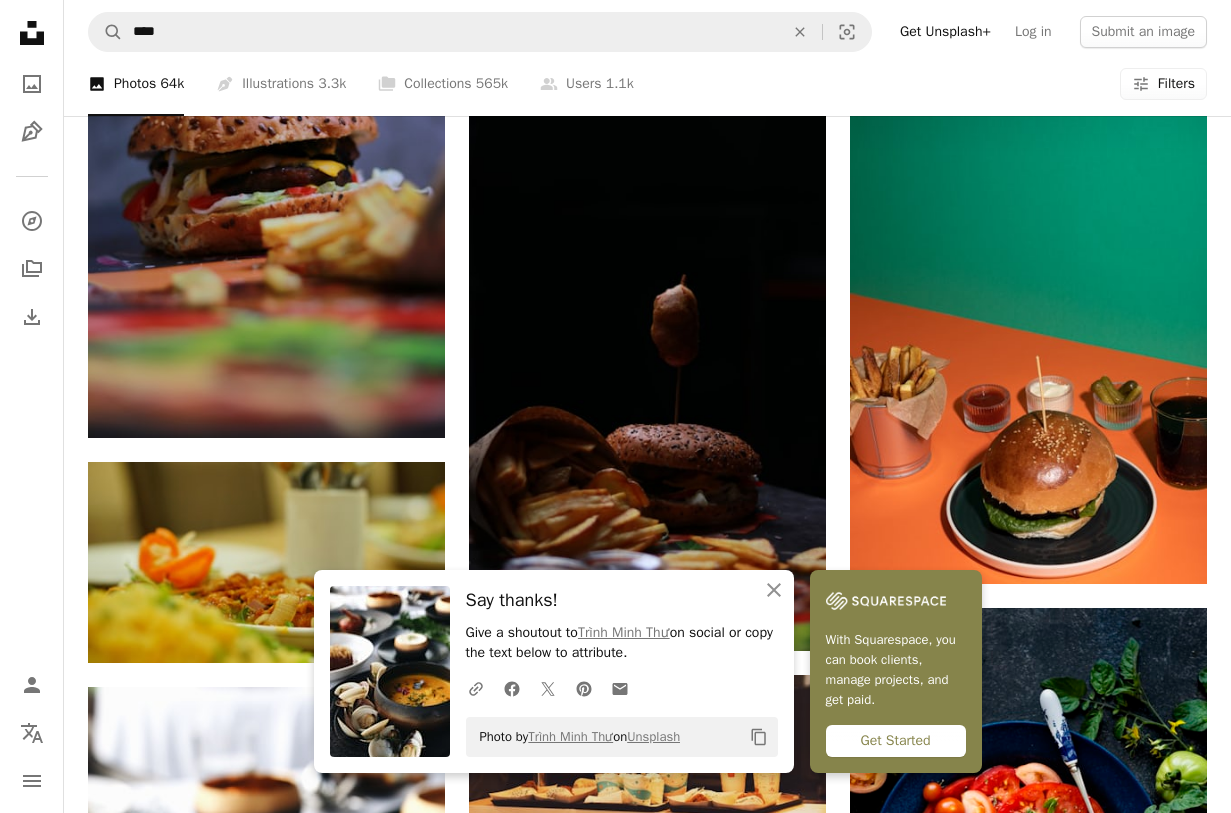 click on "Unsplash logo Unsplash Home A photo Pen Tool A compass A stack of folders Download Person Localization icon navigation menu" at bounding box center (32, 406) 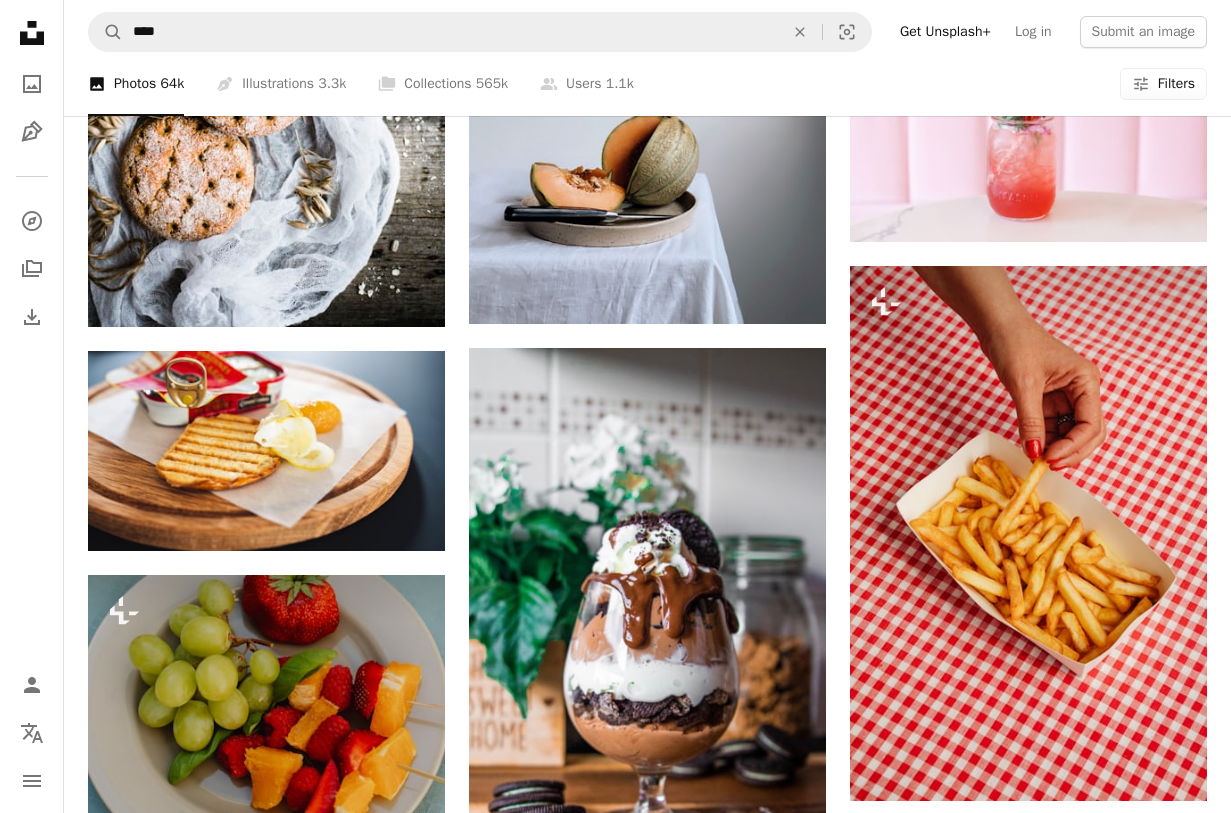 scroll, scrollTop: 50600, scrollLeft: 0, axis: vertical 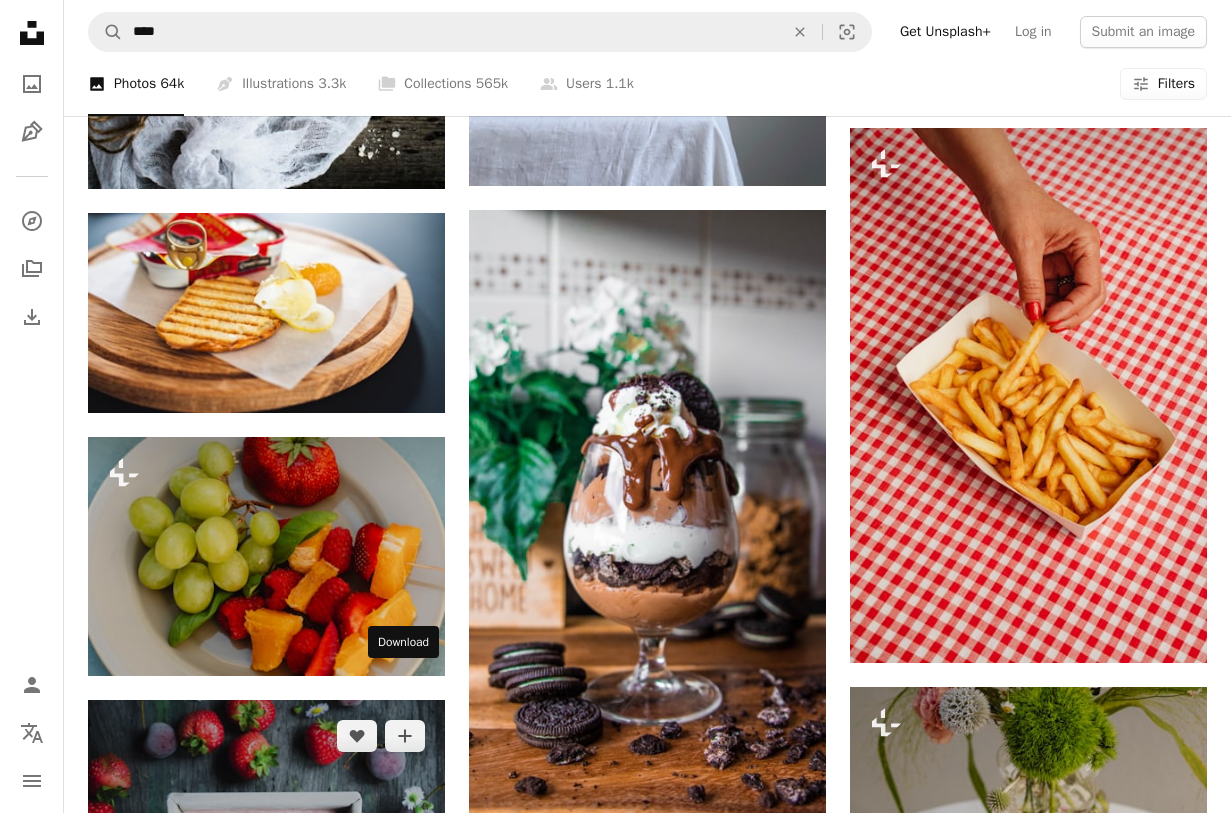 click on "Arrow pointing down" 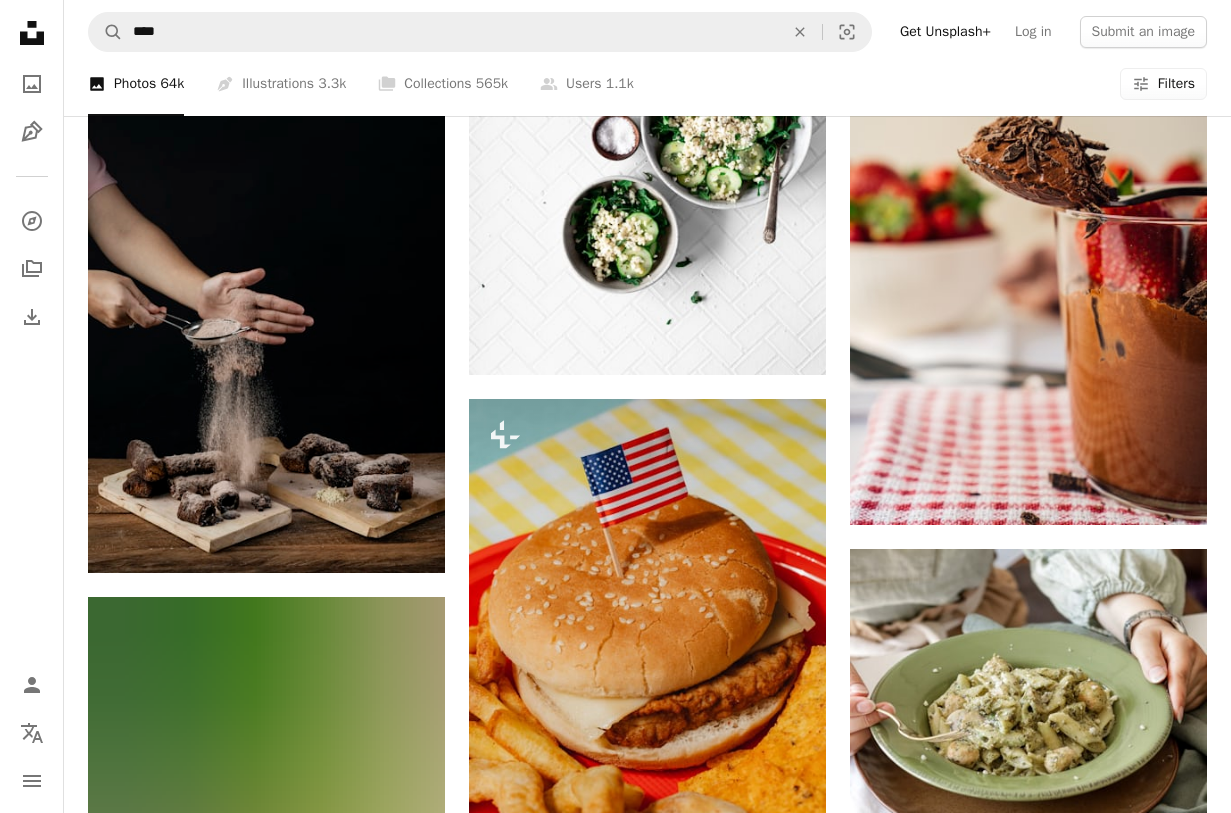 scroll, scrollTop: 53400, scrollLeft: 0, axis: vertical 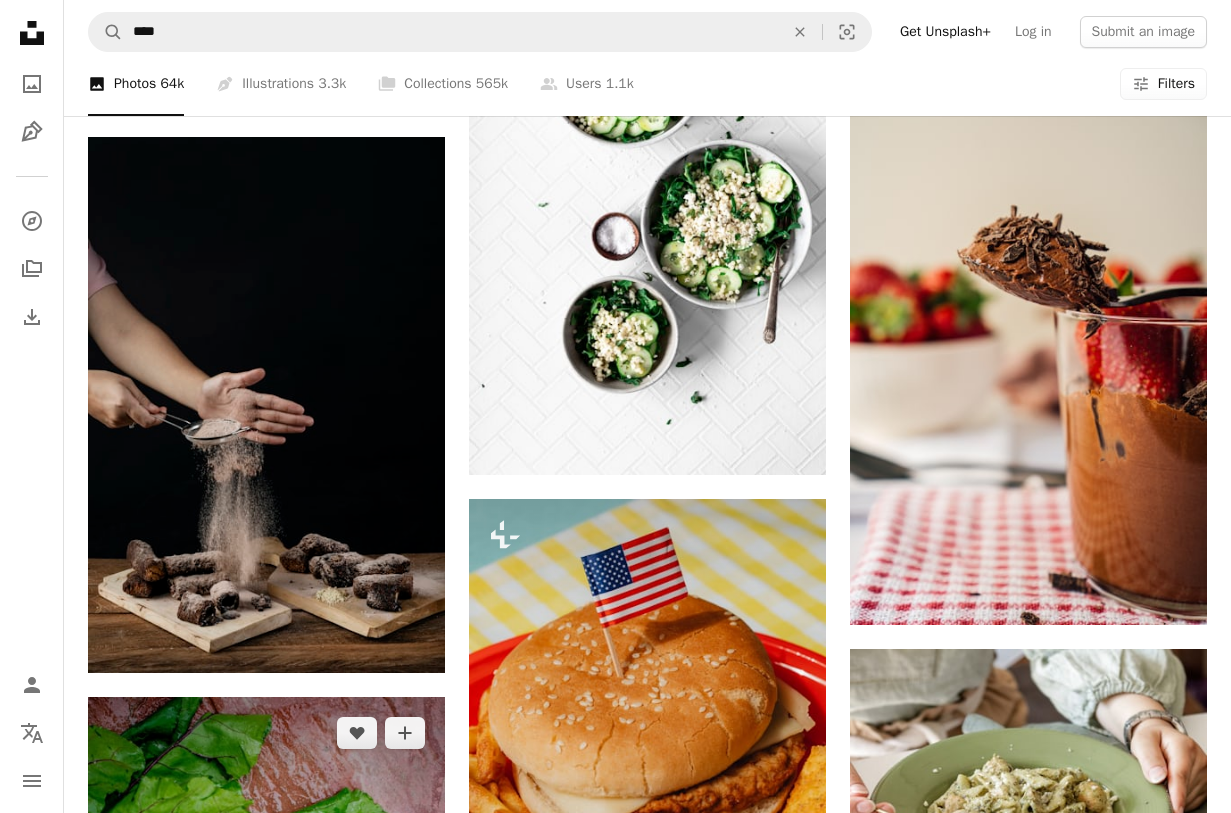 click 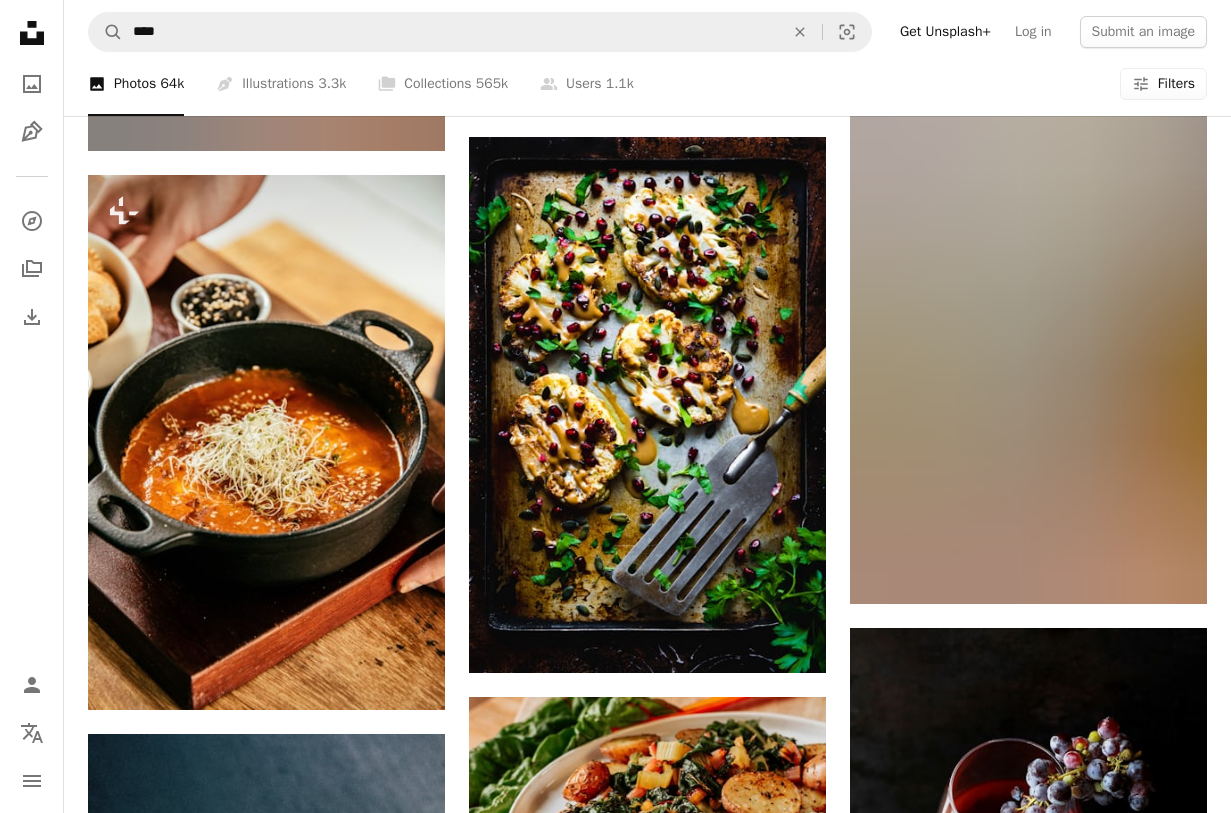 scroll, scrollTop: 57700, scrollLeft: 0, axis: vertical 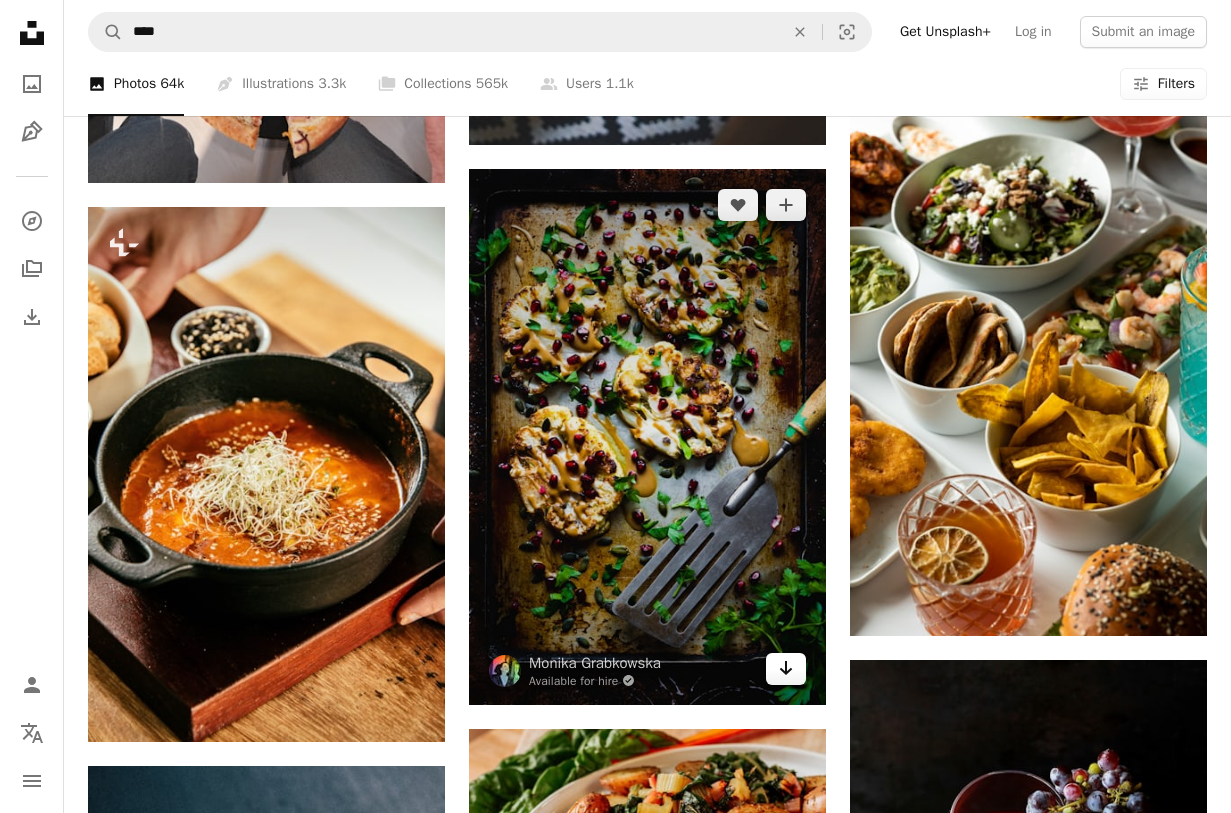 click on "Arrow pointing down" 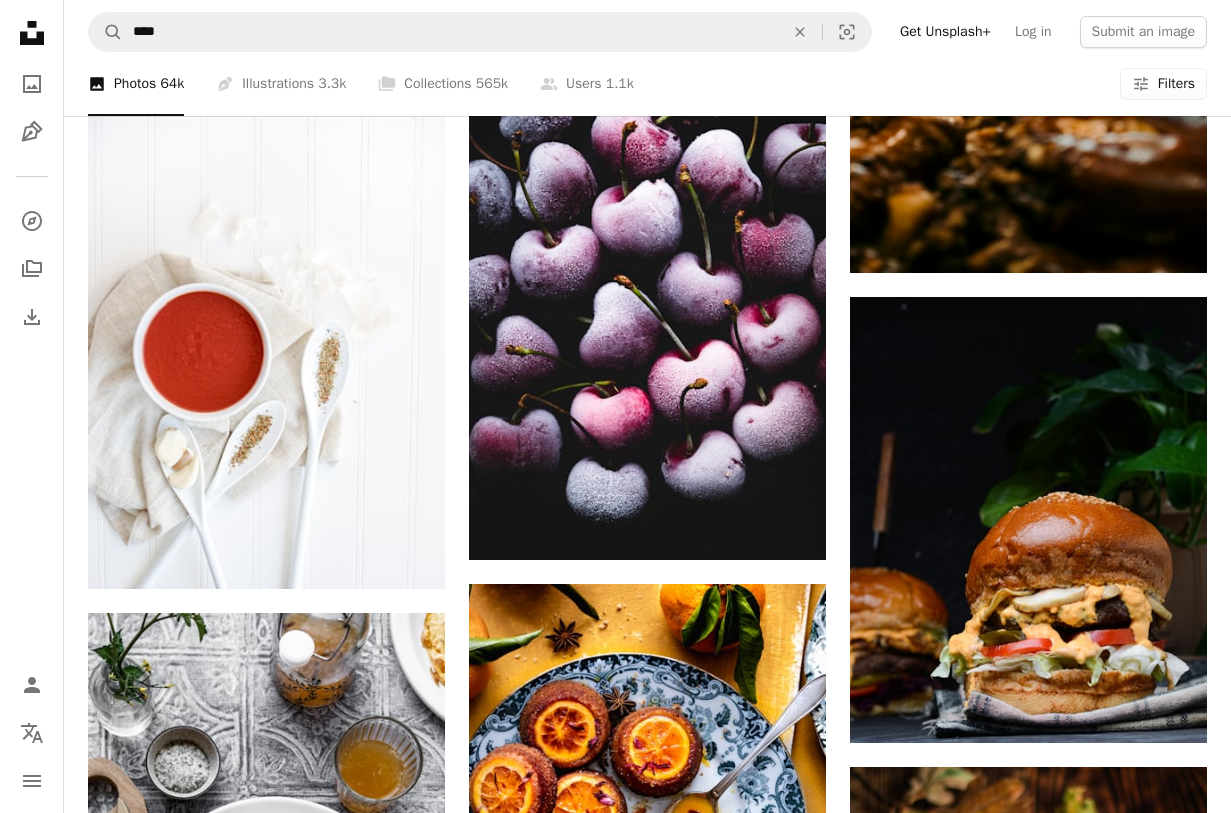 scroll, scrollTop: 59600, scrollLeft: 0, axis: vertical 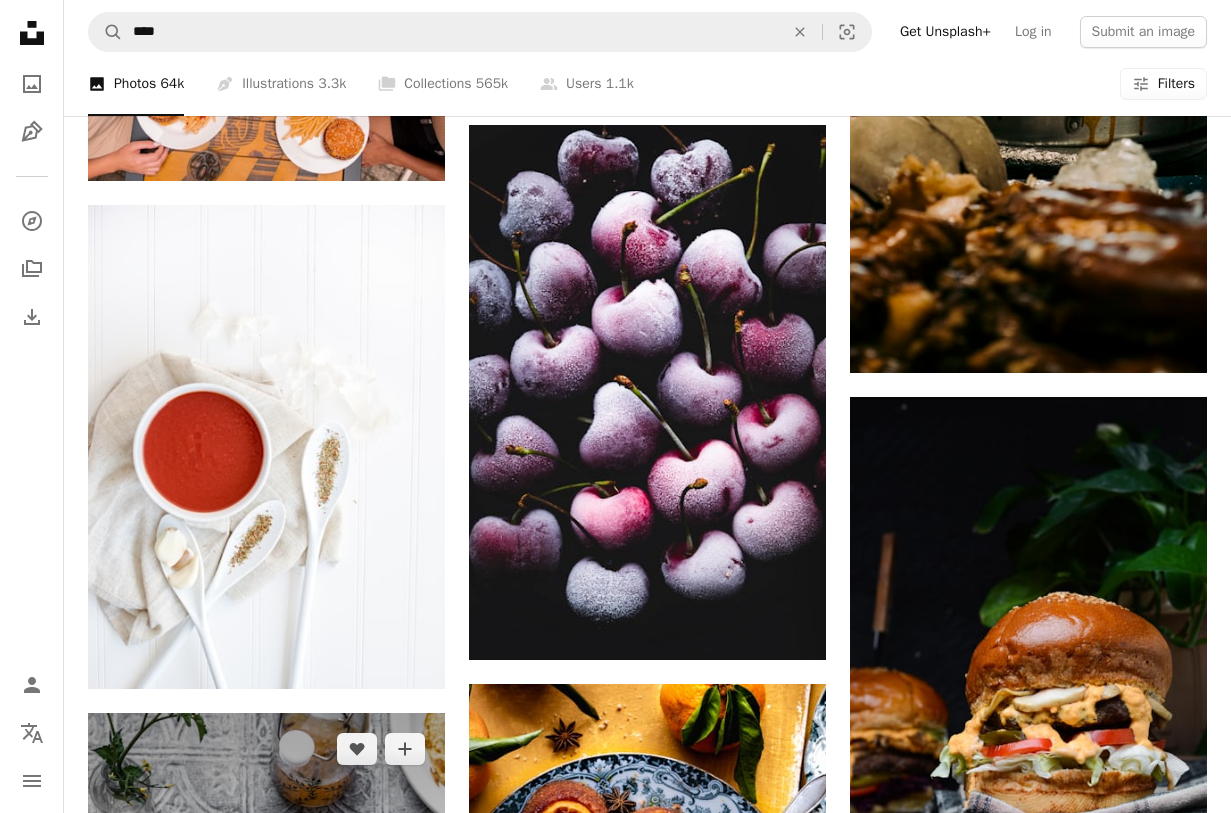 click on "Arrow pointing down" 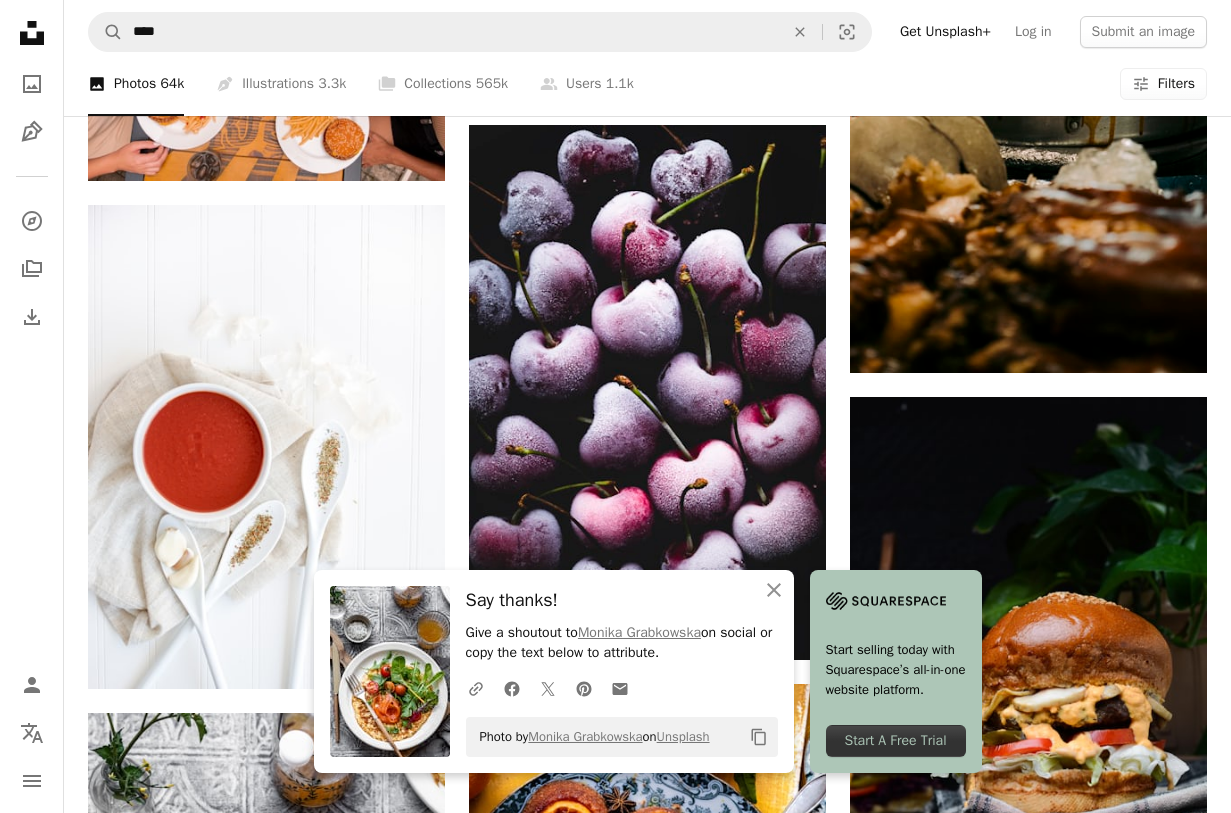click on "[FIRST] [LAST] For Unsplash+ A heart A plus sign [FIRST] [LAST] For Unsplash+ A lock Download A heart A plus sign [FIRST] [LAST] Arrow pointing down A heart A plus sign [FIRST] [LAST] Available for hire A checkmark inside of a circle Arrow pointing down Plus sign for Unsplash+ A heart A plus sign [FIRST] [LAST] For Unsplash+ A lock Download Plus sign for Unsplash+ A heart A plus sign [FIRST] [LAST] Arrow pointing down A heart A plus sign [FIRST] [LAST] Available for hire A checkmark inside of a circle Arrow pointing down A heart A plus sign [FIRST] [LAST] Available for hire A checkmark inside of a circle Arrow pointing down –– ––– ––– –– ––– – ––– ––– –––– – –– ––– – – ––– –– –– –––– –– A heart" at bounding box center (647, -26911) 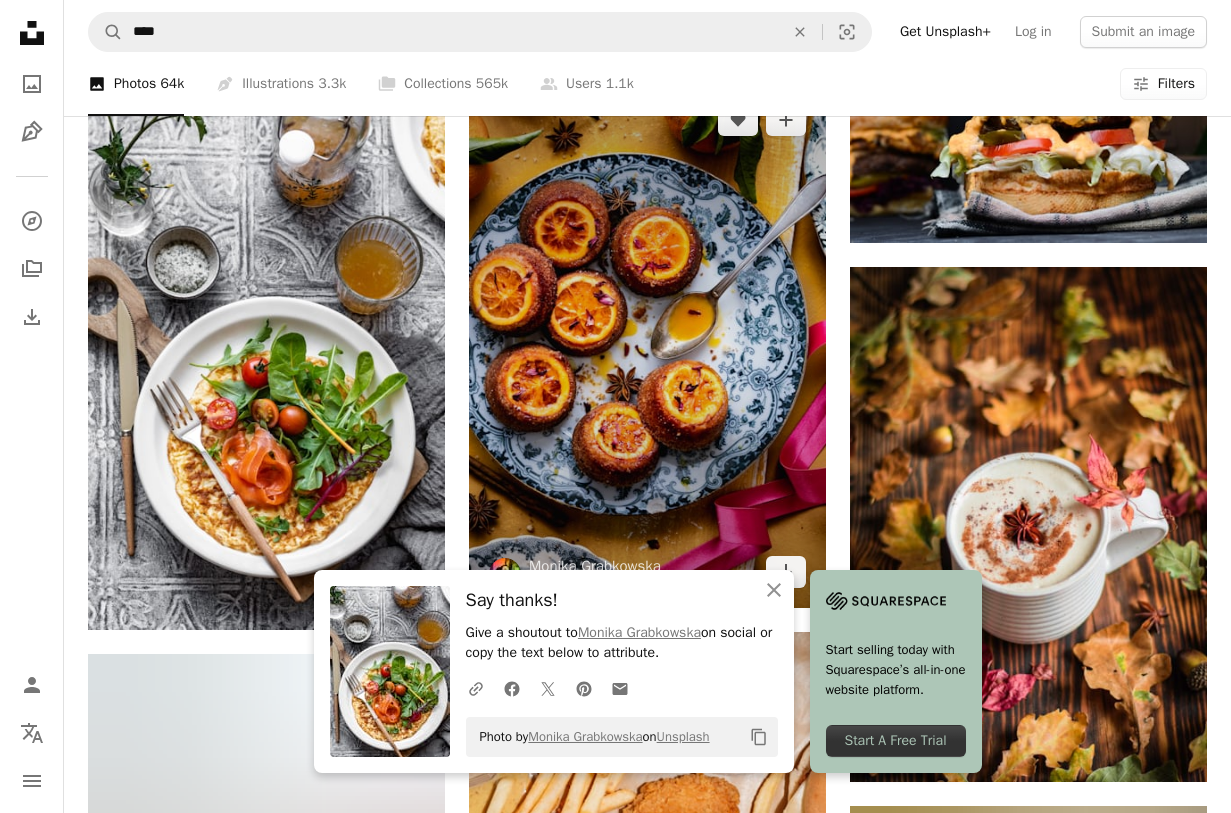 scroll, scrollTop: 60300, scrollLeft: 0, axis: vertical 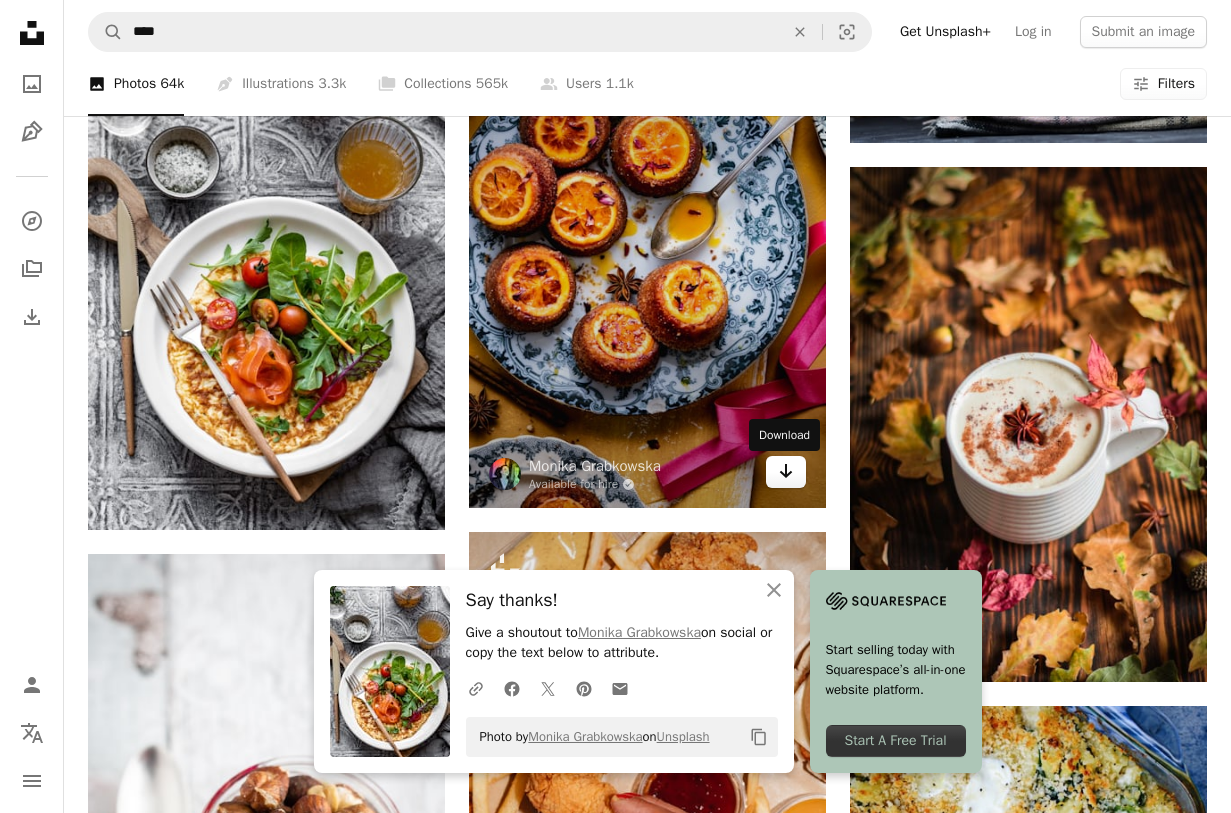 click 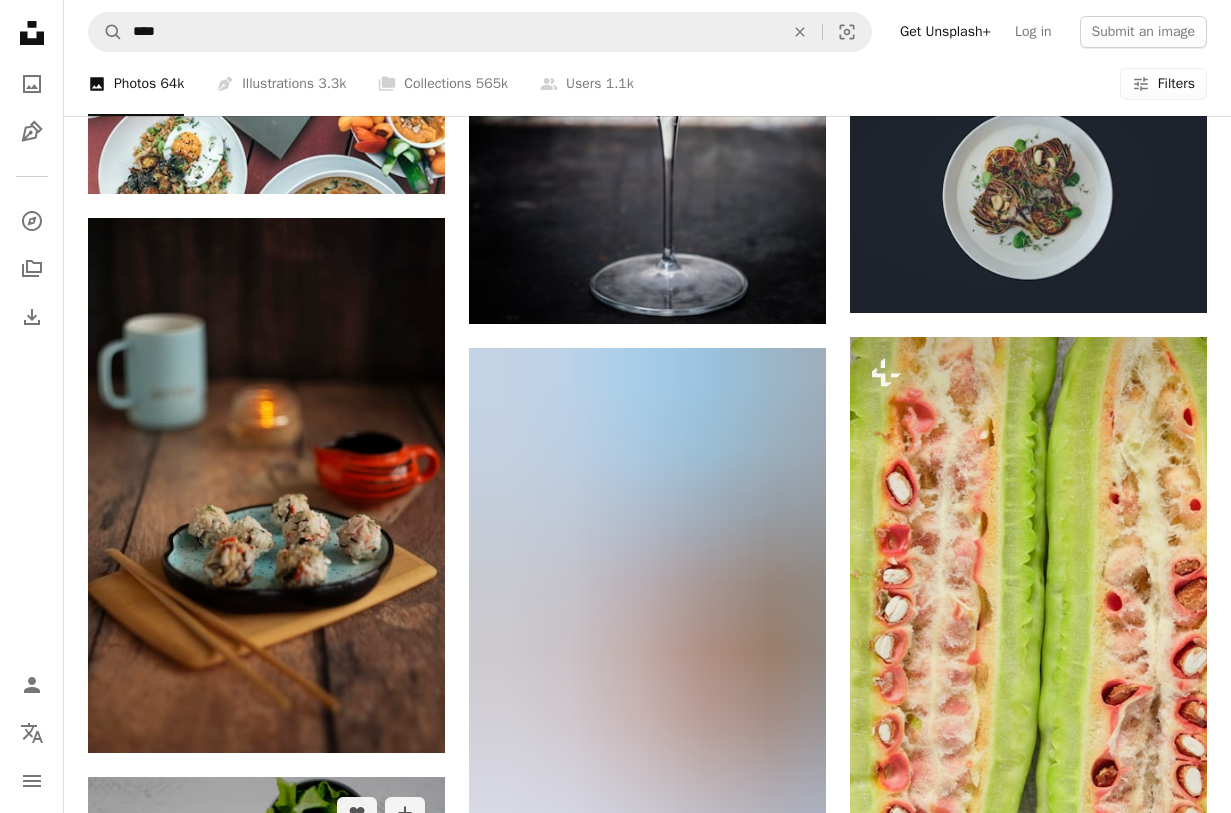 scroll, scrollTop: 64400, scrollLeft: 0, axis: vertical 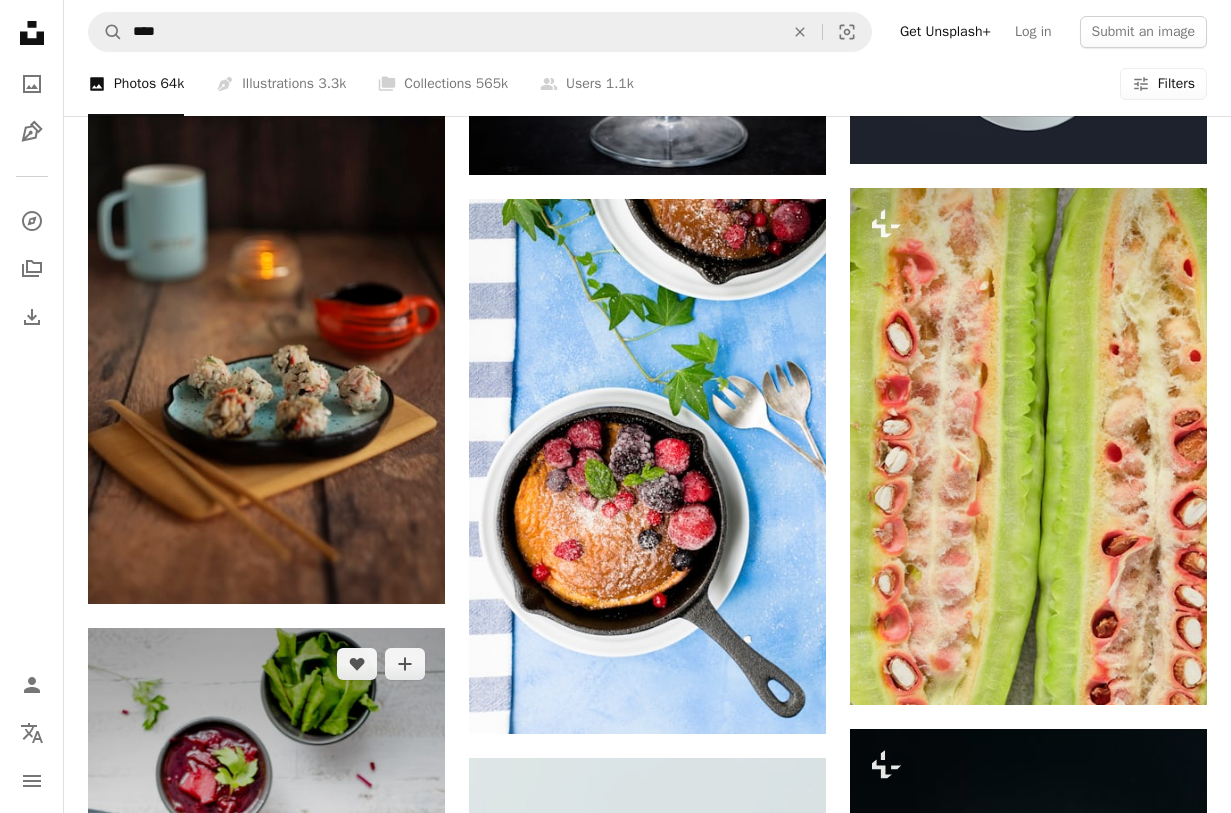 click on "Arrow pointing down" 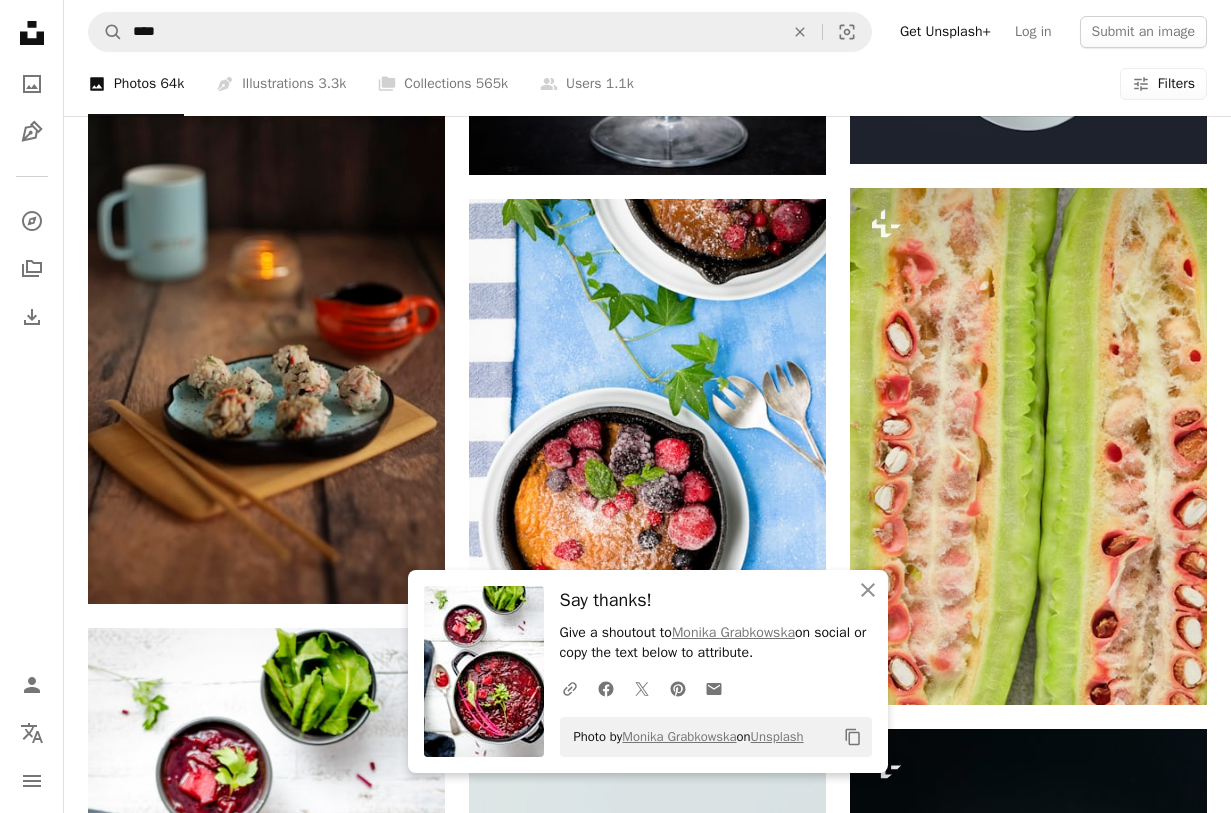click on "[FIRST] [LAST] For Unsplash+ A heart A plus sign [FIRST] [LAST] For Unsplash+ A lock Download A heart A plus sign [FIRST] [LAST] Arrow pointing down A heart A plus sign [FIRST] [LAST] Available for hire A checkmark inside of a circle Arrow pointing down Plus sign for Unsplash+ A heart A plus sign [FIRST] [LAST] For Unsplash+ A lock Download Plus sign for Unsplash+ A heart A plus sign [FIRST] [LAST] Arrow pointing down A heart A plus sign [FIRST] [LAST] Available for hire A checkmark inside of a circle Arrow pointing down A heart A plus sign [FIRST] [LAST] Available for hire A checkmark inside of a circle Arrow pointing down –– ––– ––– –– ––– – ––– ––– –––– – –– ––– – – ––– –– –– –––– –– A heart" at bounding box center (647, -28557) 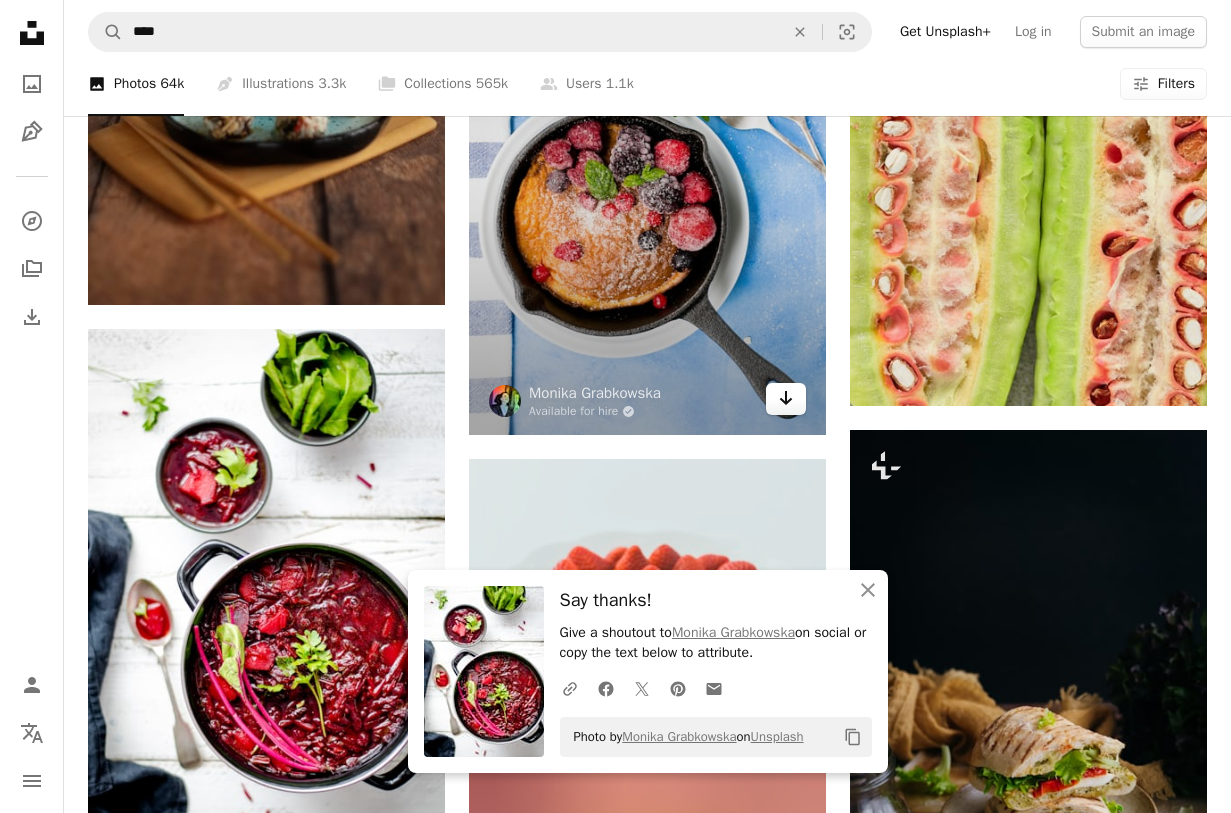 scroll, scrollTop: 64700, scrollLeft: 0, axis: vertical 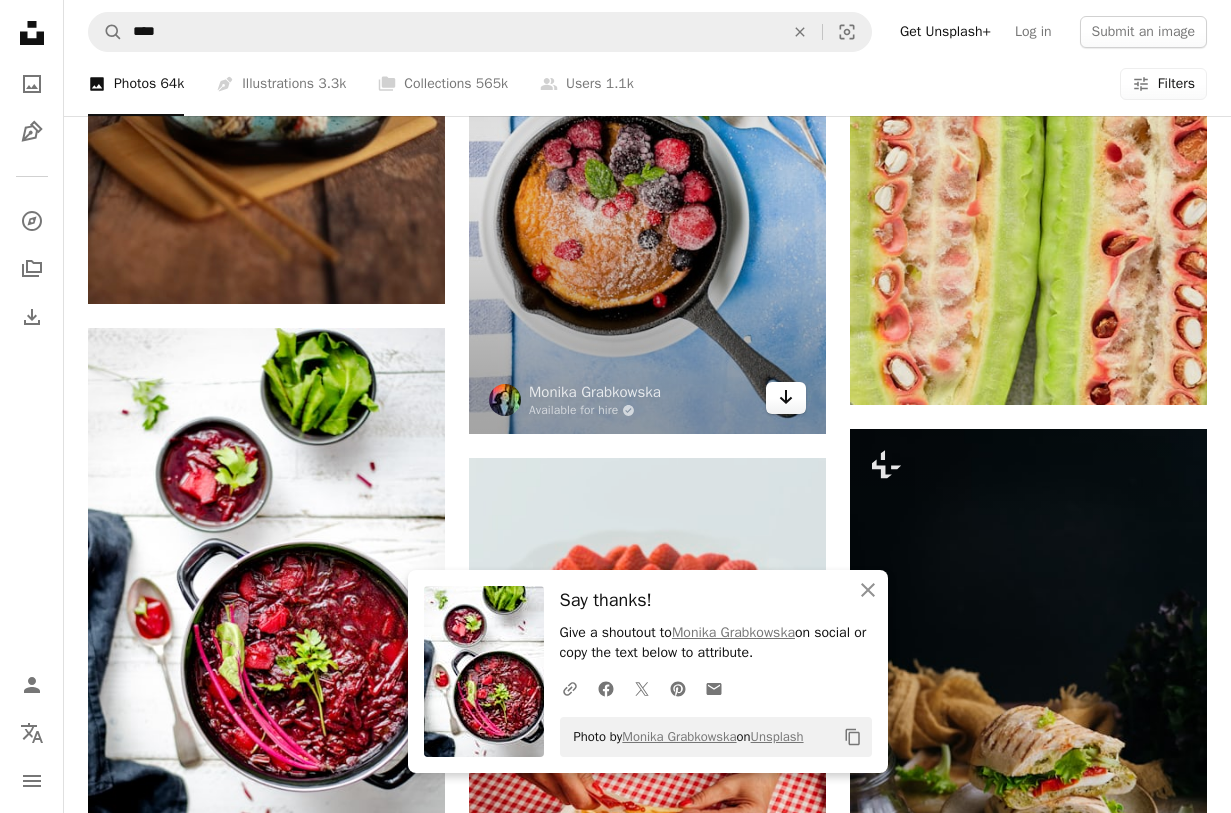 click on "Arrow pointing down" 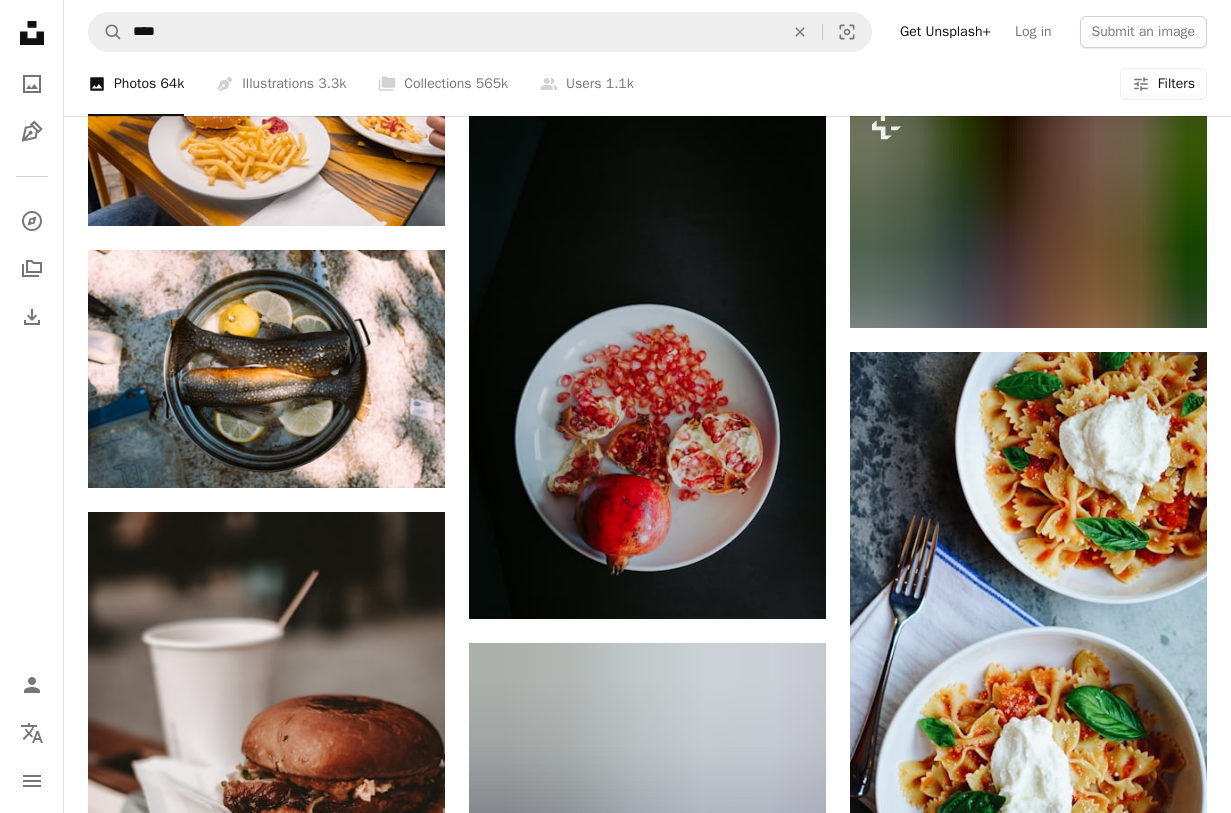 scroll, scrollTop: 65800, scrollLeft: 0, axis: vertical 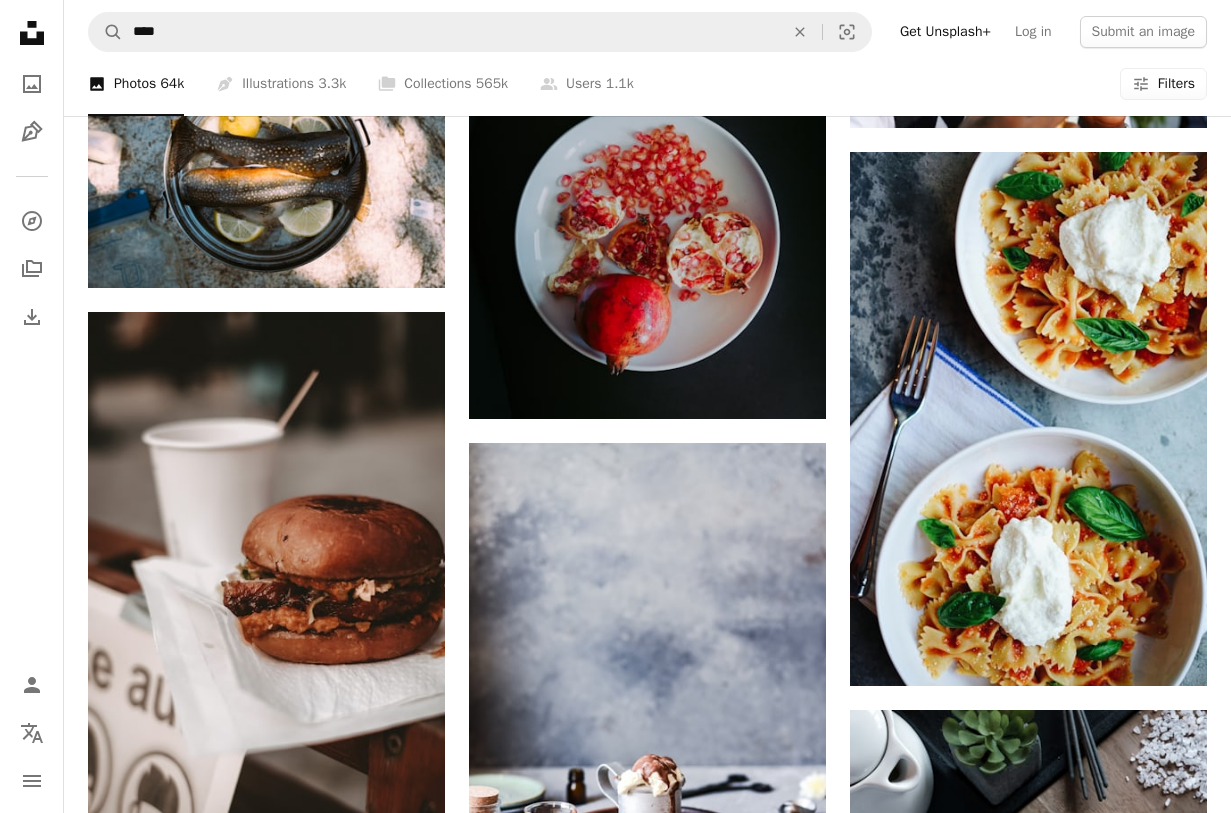 click on "[FIRST] [LAST] For Unsplash+ A heart A plus sign [FIRST] [LAST] For Unsplash+ A lock Download A heart A plus sign [FIRST] [LAST] Arrow pointing down A heart A plus sign [FIRST] [LAST] Available for hire A checkmark inside of a circle Arrow pointing down Plus sign for Unsplash+ A heart A plus sign [FIRST] [LAST] For Unsplash+ A lock Download Plus sign for Unsplash+ A heart A plus sign [FIRST] [LAST] Arrow pointing down A heart A plus sign [FIRST] [LAST] Available for hire A checkmark inside of a circle Arrow pointing down A heart A plus sign [FIRST] [LAST] Available for hire A checkmark inside of a circle Arrow pointing down –– ––– ––– –– ––– – ––– ––– –––– – –– ––– – – ––– –– –– –––– –– A heart" at bounding box center (647, -29957) 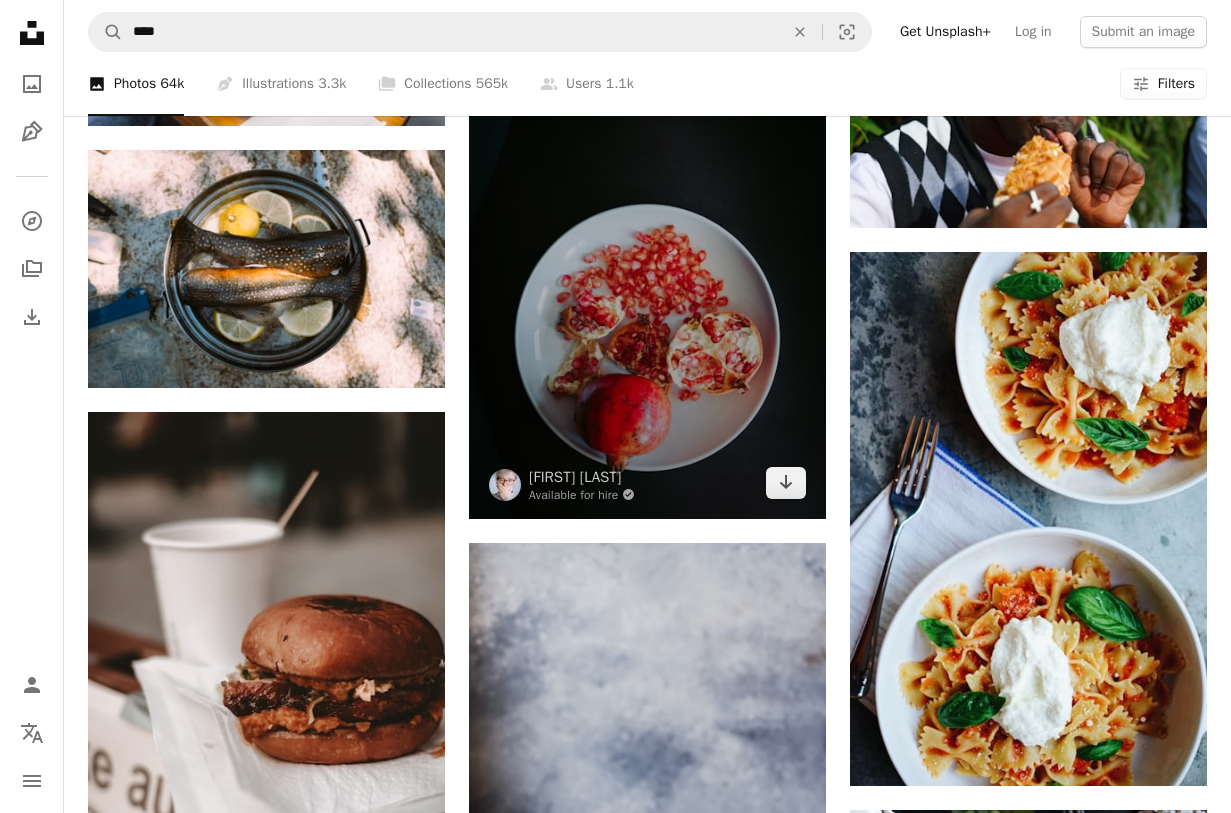 scroll, scrollTop: 65500, scrollLeft: 0, axis: vertical 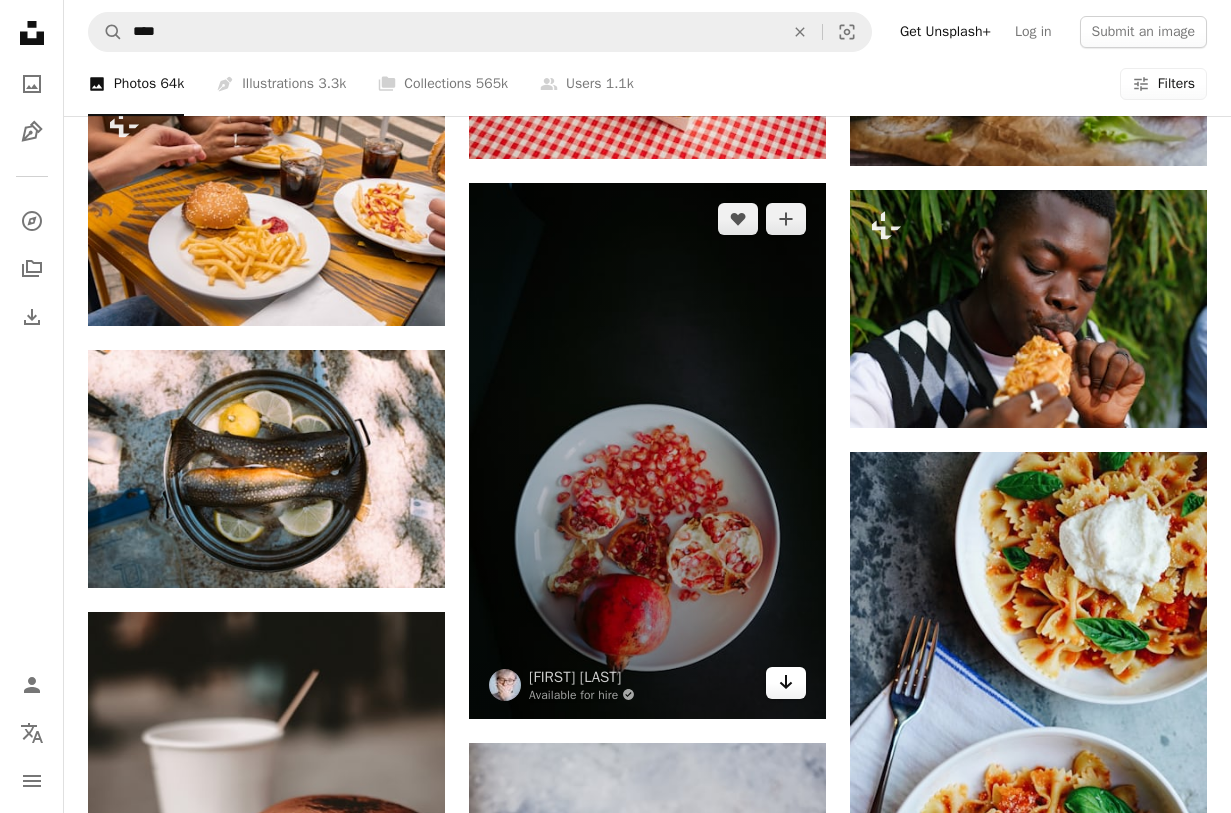 click on "Arrow pointing down" 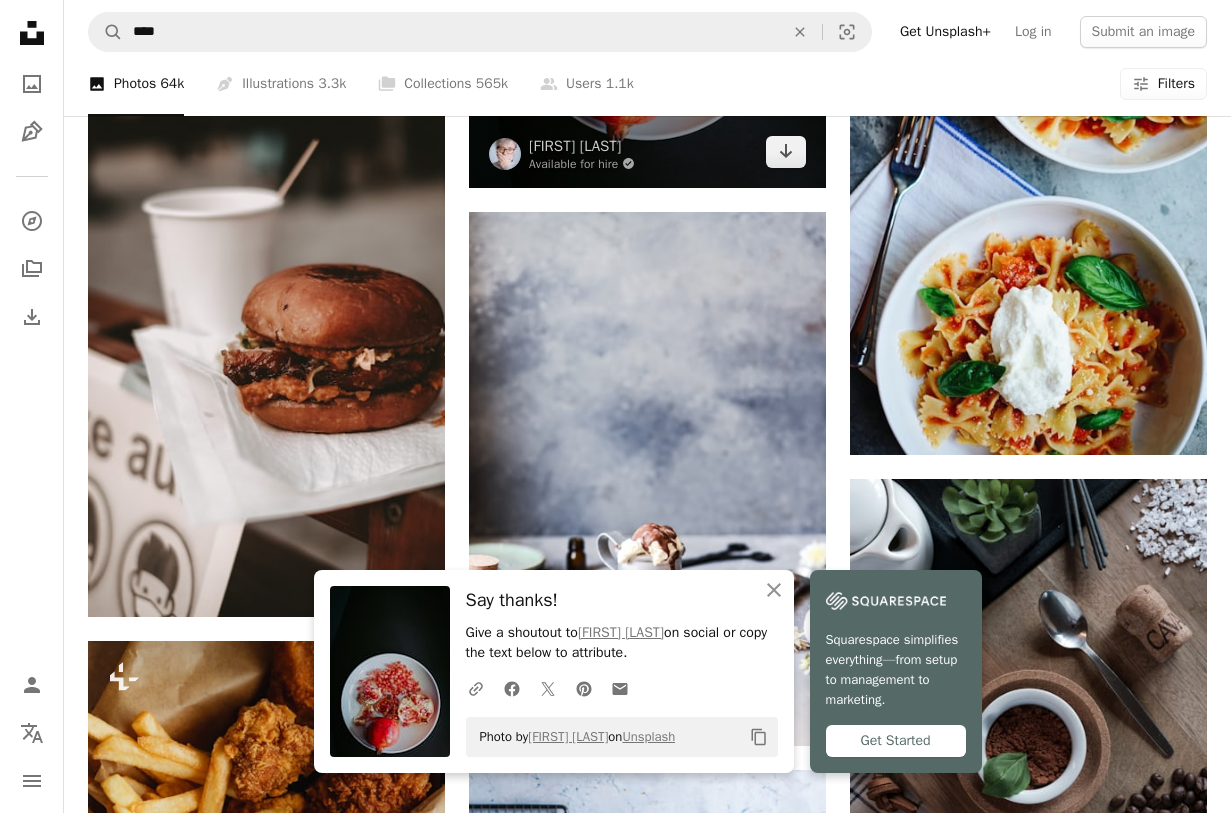 scroll, scrollTop: 66200, scrollLeft: 0, axis: vertical 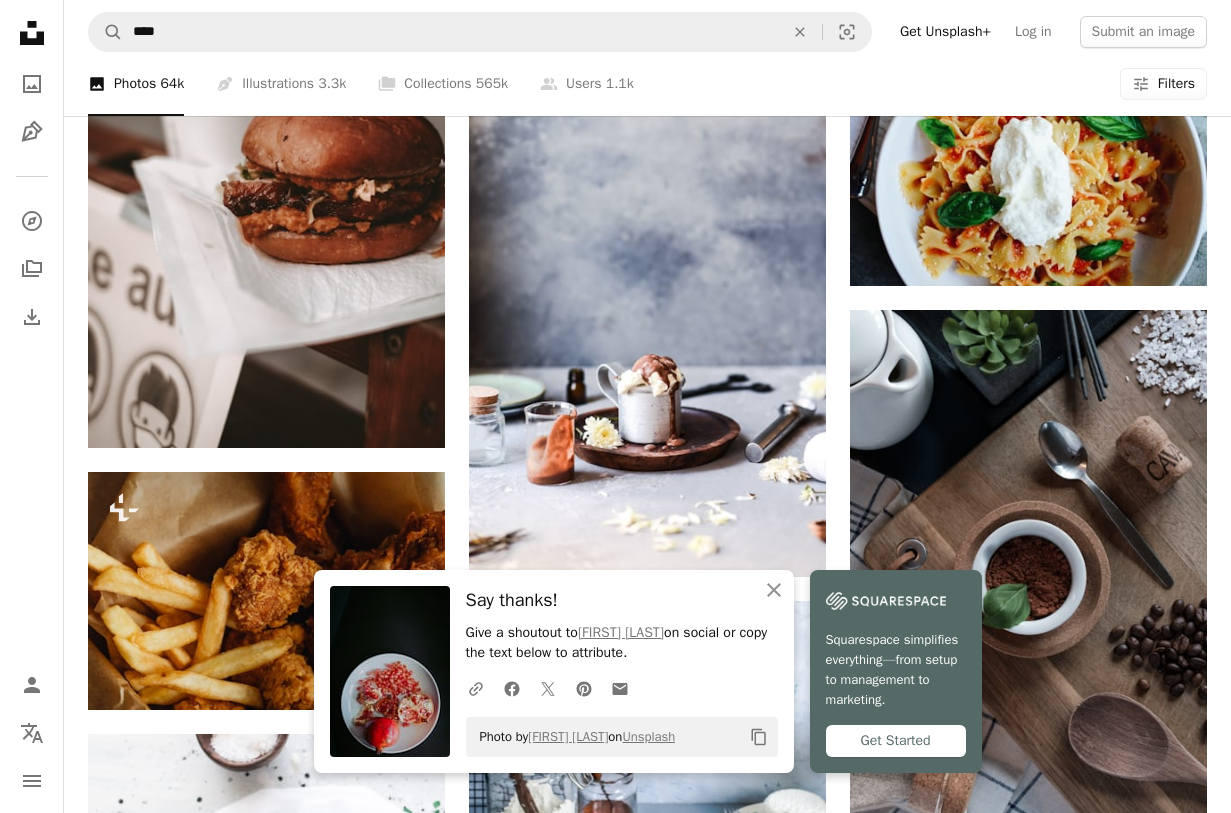 click on "[FIRST] [LAST] For Unsplash+ A heart A plus sign [FIRST] [LAST] For Unsplash+ A lock Download A heart A plus sign [FIRST] [LAST] Arrow pointing down A heart A plus sign [FIRST] [LAST] Available for hire A checkmark inside of a circle Arrow pointing down Plus sign for Unsplash+ A heart A plus sign [FIRST] [LAST] For Unsplash+ A lock Download Plus sign for Unsplash+ A heart A plus sign [FIRST] [LAST] Arrow pointing down A heart A plus sign [FIRST] [LAST] Available for hire A checkmark inside of a circle Arrow pointing down A heart A plus sign [FIRST] [LAST] Available for hire A checkmark inside of a circle Arrow pointing down –– ––– ––– –– ––– – ––– ––– –––– – –– ––– – – ––– –– –– –––– –– A heart" at bounding box center [647, -30357] 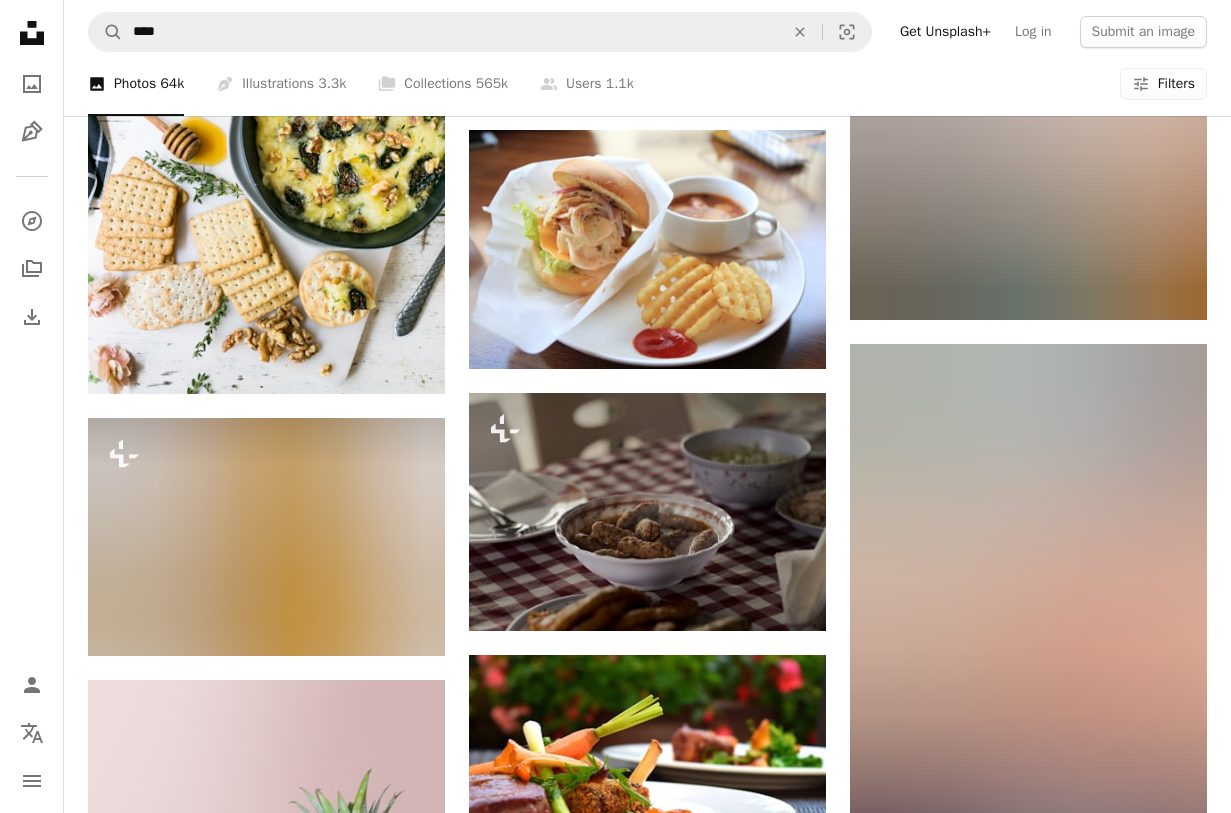 scroll, scrollTop: 69100, scrollLeft: 0, axis: vertical 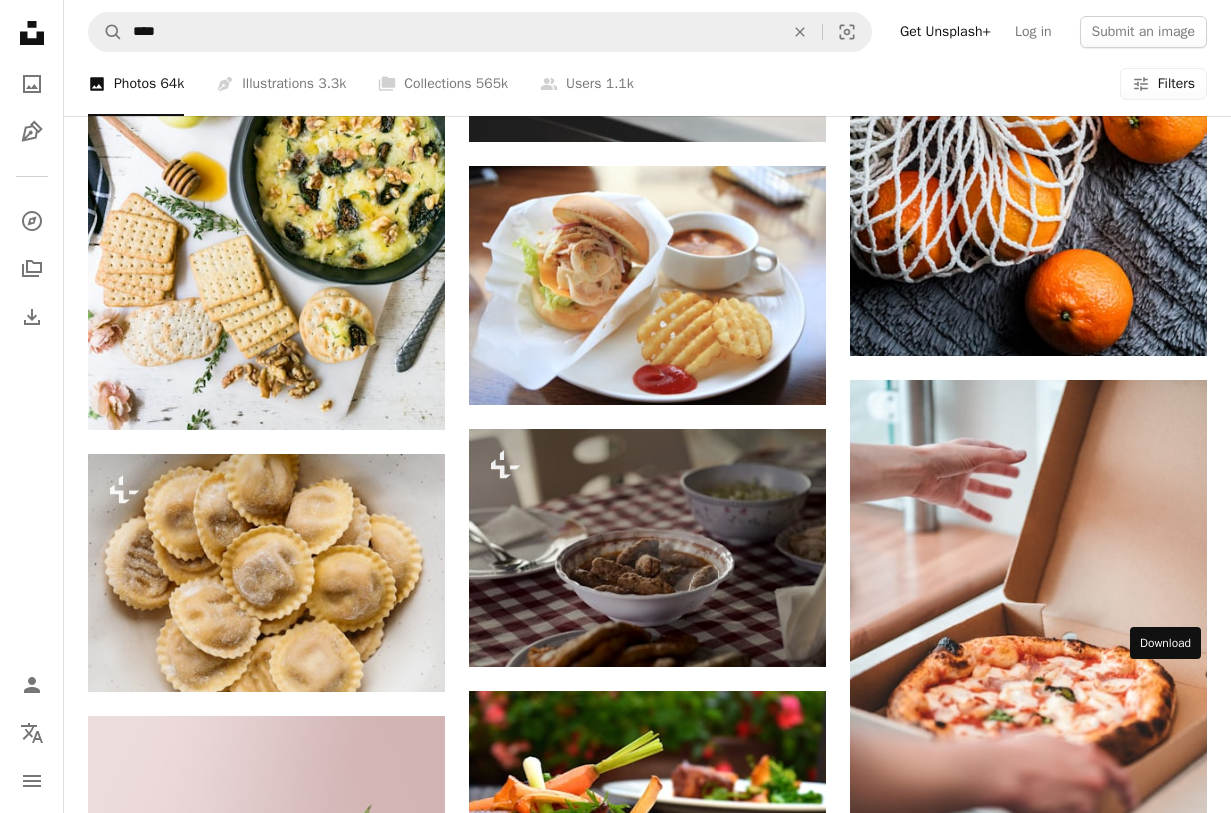 click 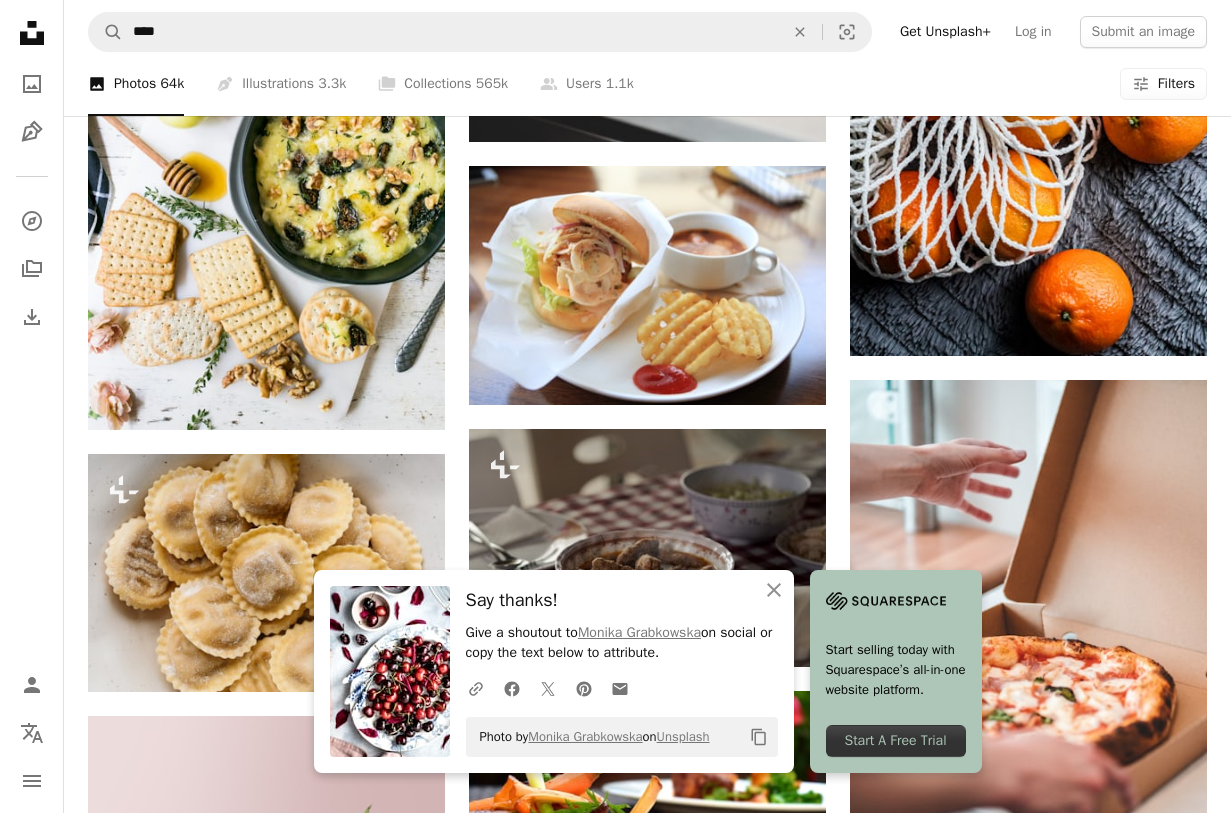 click on "[FIRST] [LAST] For Unsplash+ A heart A plus sign [FIRST] [LAST] For Unsplash+ A lock Download A heart A plus sign [FIRST] [LAST] Arrow pointing down A heart A plus sign [FIRST] [LAST] Available for hire A checkmark inside of a circle Arrow pointing down Plus sign for Unsplash+ A heart A plus sign [FIRST] [LAST] For Unsplash+ A lock Download Plus sign for Unsplash+ A heart A plus sign [FIRST] [LAST] Arrow pointing down A heart A plus sign [FIRST] [LAST] Available for hire A checkmark inside of a circle Arrow pointing down A heart A plus sign [FIRST] [LAST] Available for hire A checkmark inside of a circle Arrow pointing down –– ––– ––– –– ––– – ––– ––– –––– – –– ––– – – ––– –– –– –––– –– A heart" at bounding box center (647, -32054) 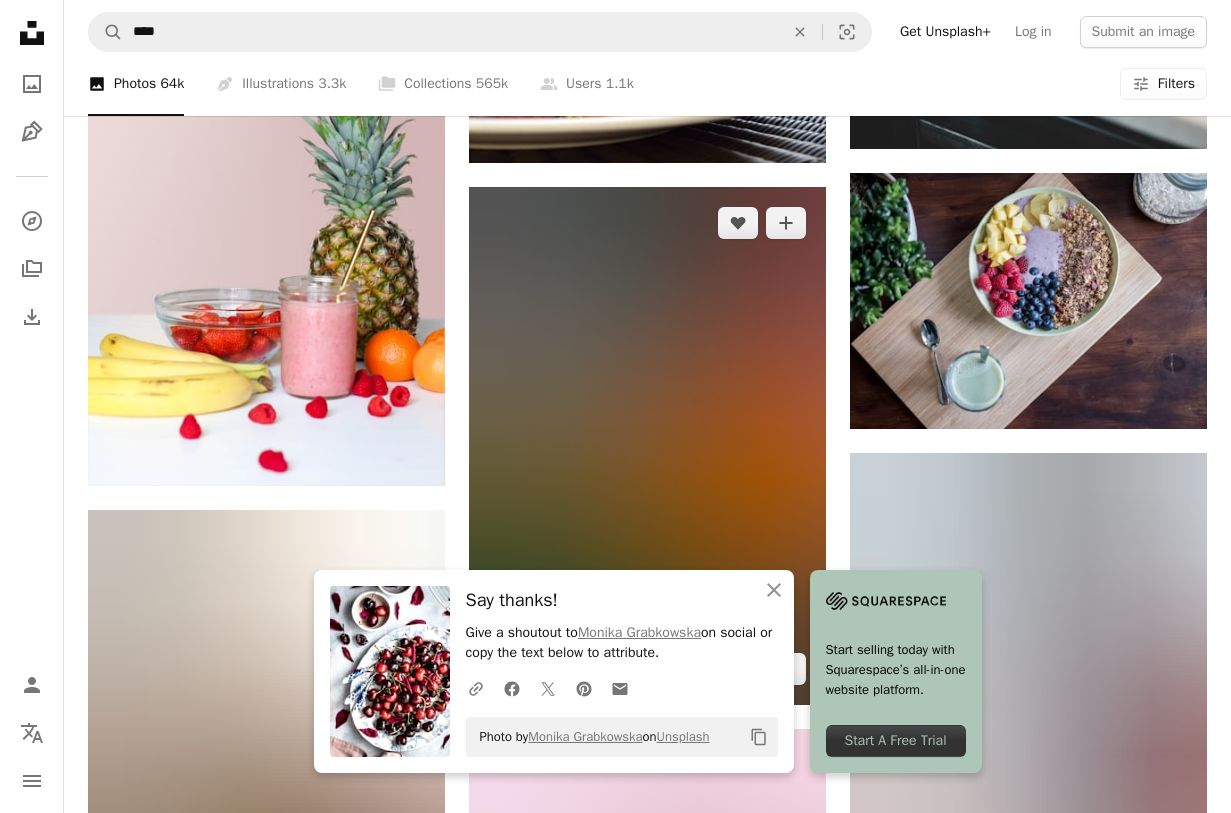 scroll, scrollTop: 70100, scrollLeft: 0, axis: vertical 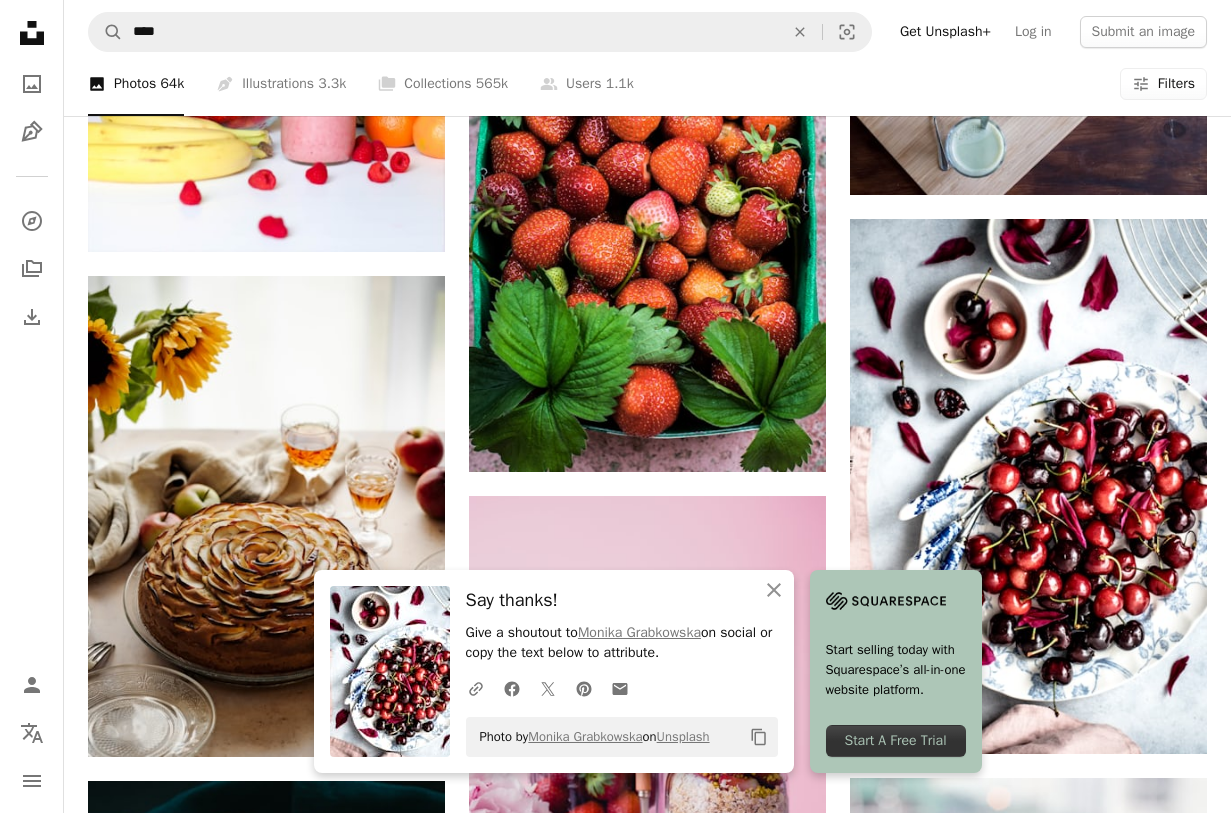 click on "[FIRST] [LAST] For Unsplash+ A heart A plus sign [FIRST] [LAST] For Unsplash+ A lock Download A heart A plus sign [FIRST] [LAST] Arrow pointing down A heart A plus sign [FIRST] [LAST] Available for hire A checkmark inside of a circle Arrow pointing down Plus sign for Unsplash+ A heart A plus sign [FIRST] [LAST] For Unsplash+ A lock Download Plus sign for Unsplash+ A heart A plus sign [FIRST] [LAST] Arrow pointing down A heart A plus sign [FIRST] [LAST] Available for hire A checkmark inside of a circle Arrow pointing down A heart A plus sign [FIRST] [LAST] Available for hire A checkmark inside of a circle Arrow pointing down –– ––– ––– –– ––– – ––– ––– –––– – –– ––– – – ––– –– –– –––– –– A heart" at bounding box center (647, -31441) 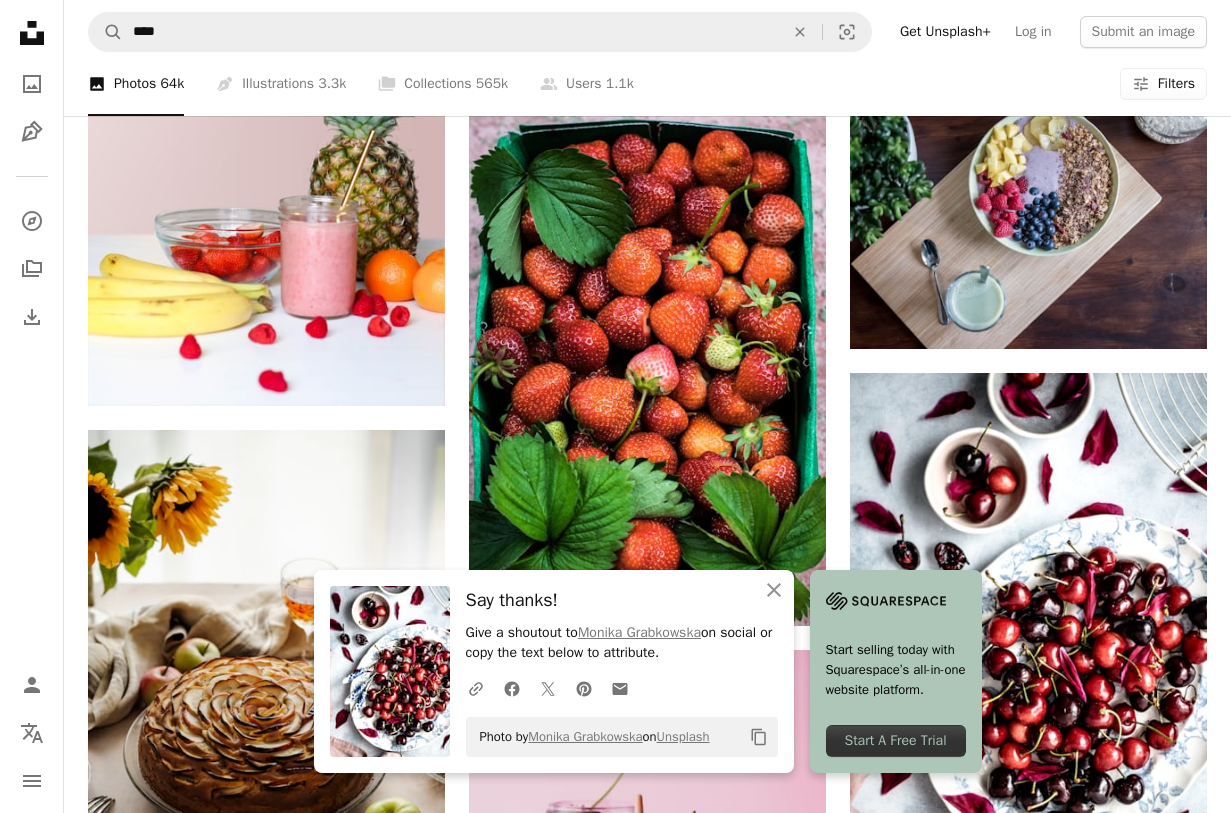 scroll, scrollTop: 69900, scrollLeft: 0, axis: vertical 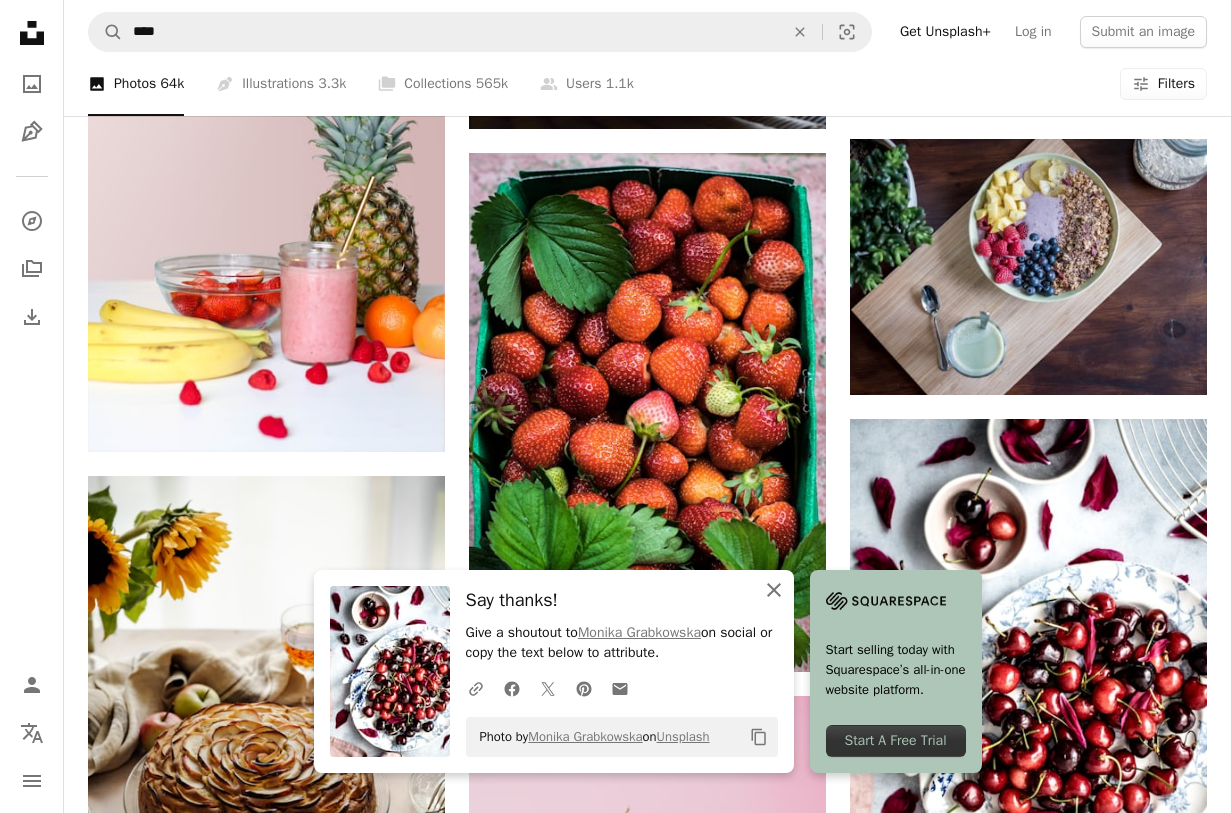 click on "An X shape" 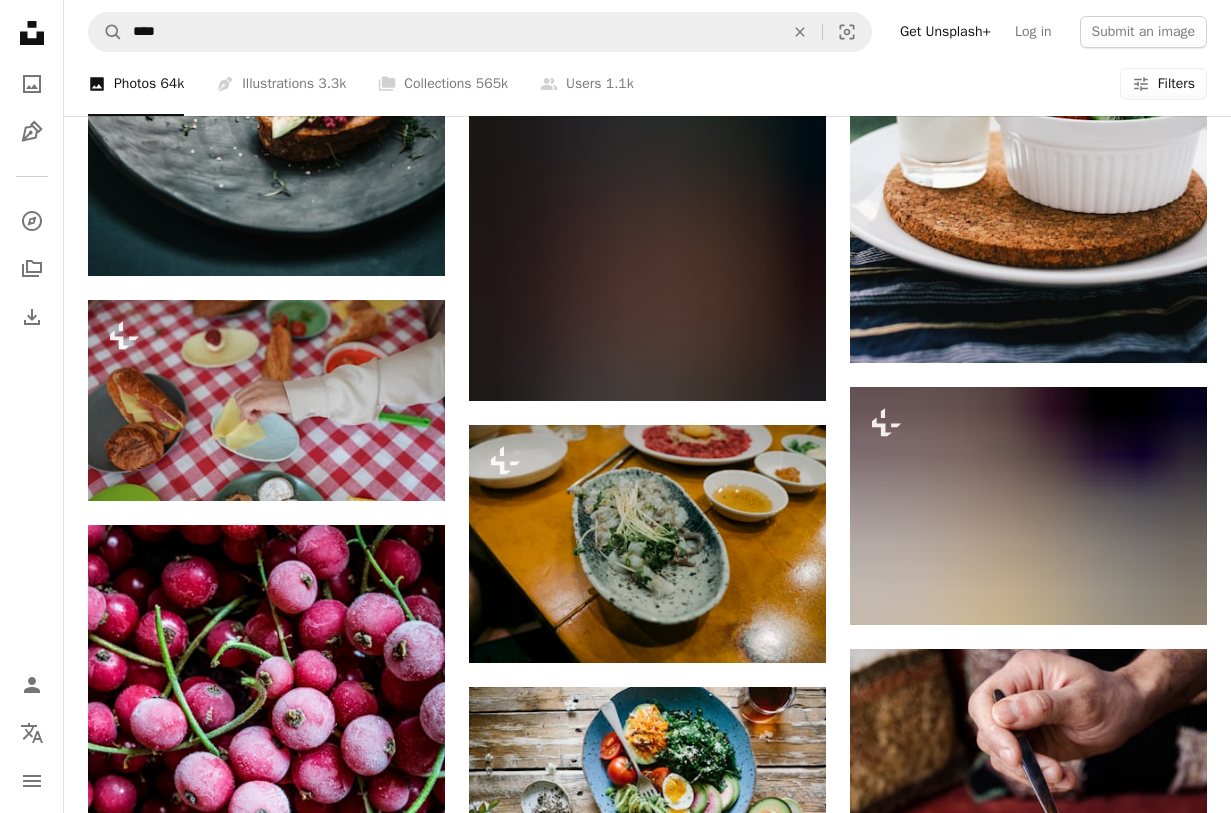 scroll, scrollTop: 71100, scrollLeft: 0, axis: vertical 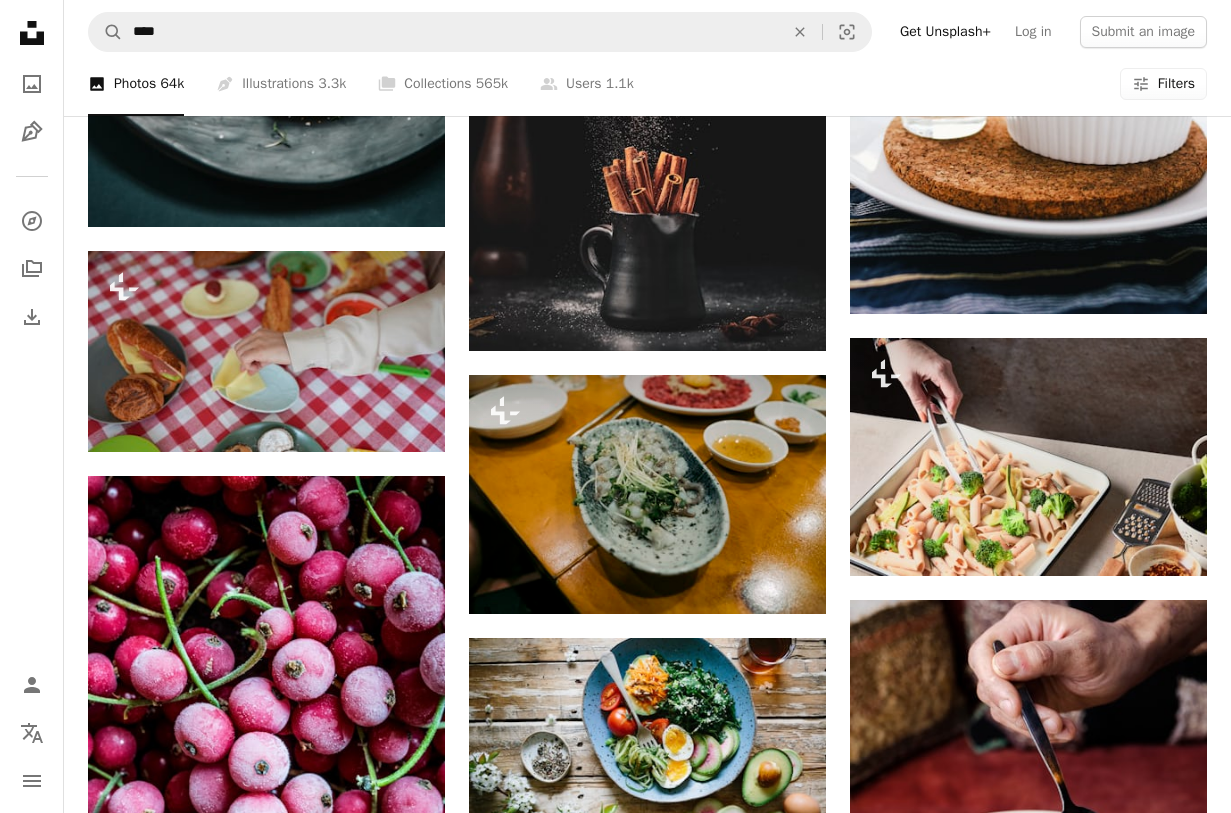 click on "Arrow pointing down" 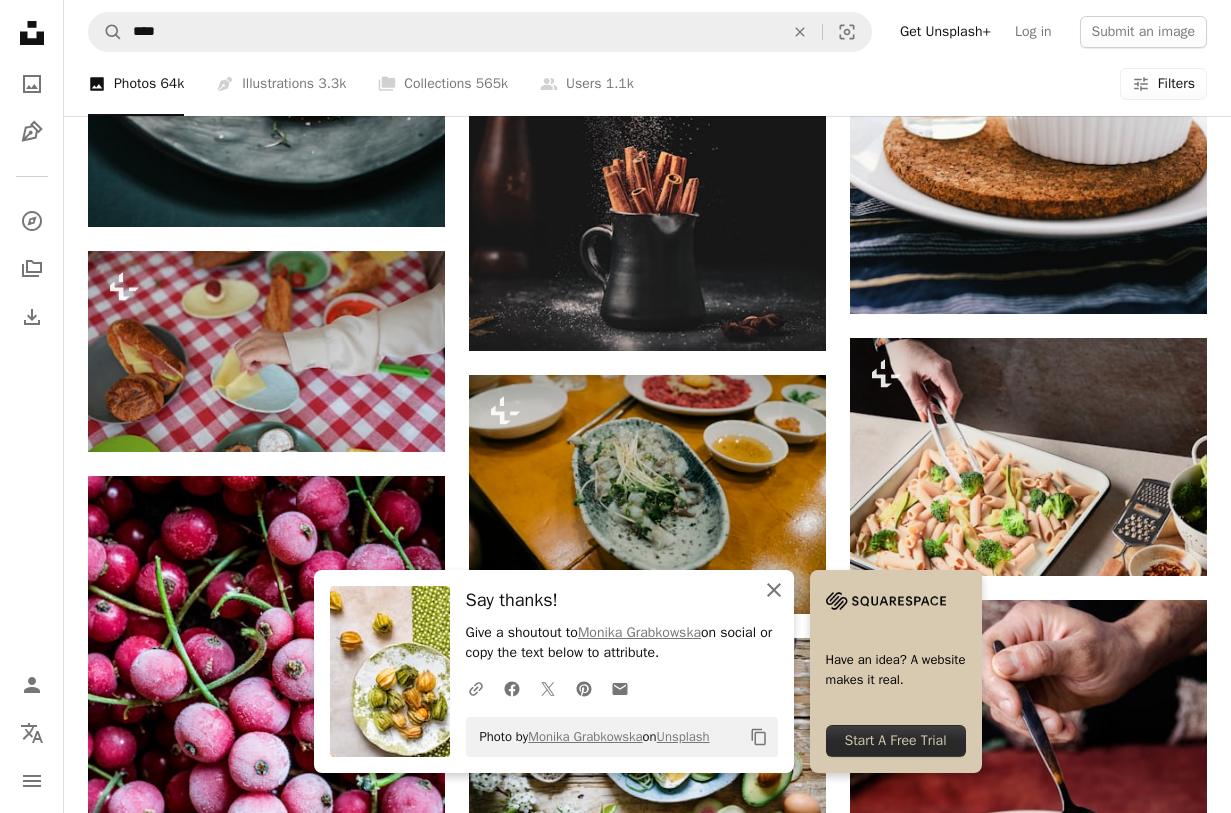 drag, startPoint x: 869, startPoint y: 589, endPoint x: 839, endPoint y: 588, distance: 30.016663 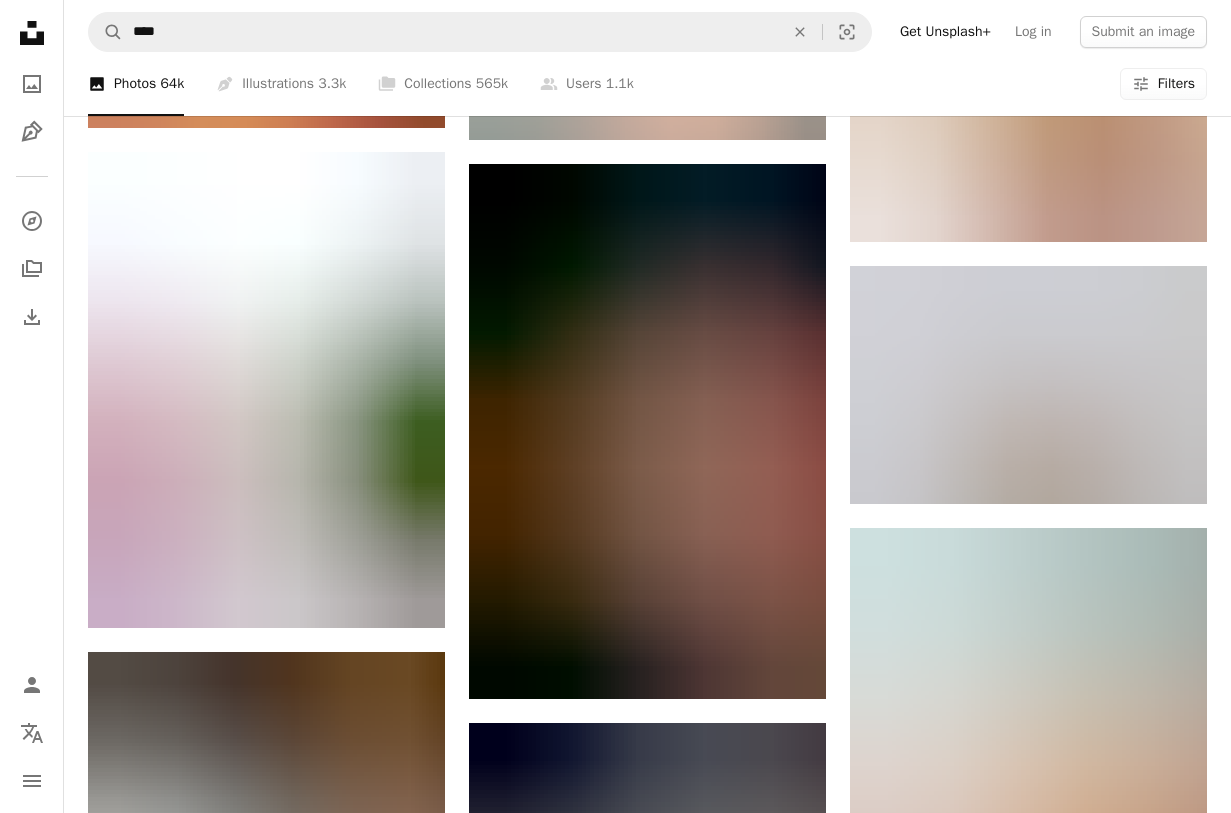 scroll, scrollTop: 74400, scrollLeft: 0, axis: vertical 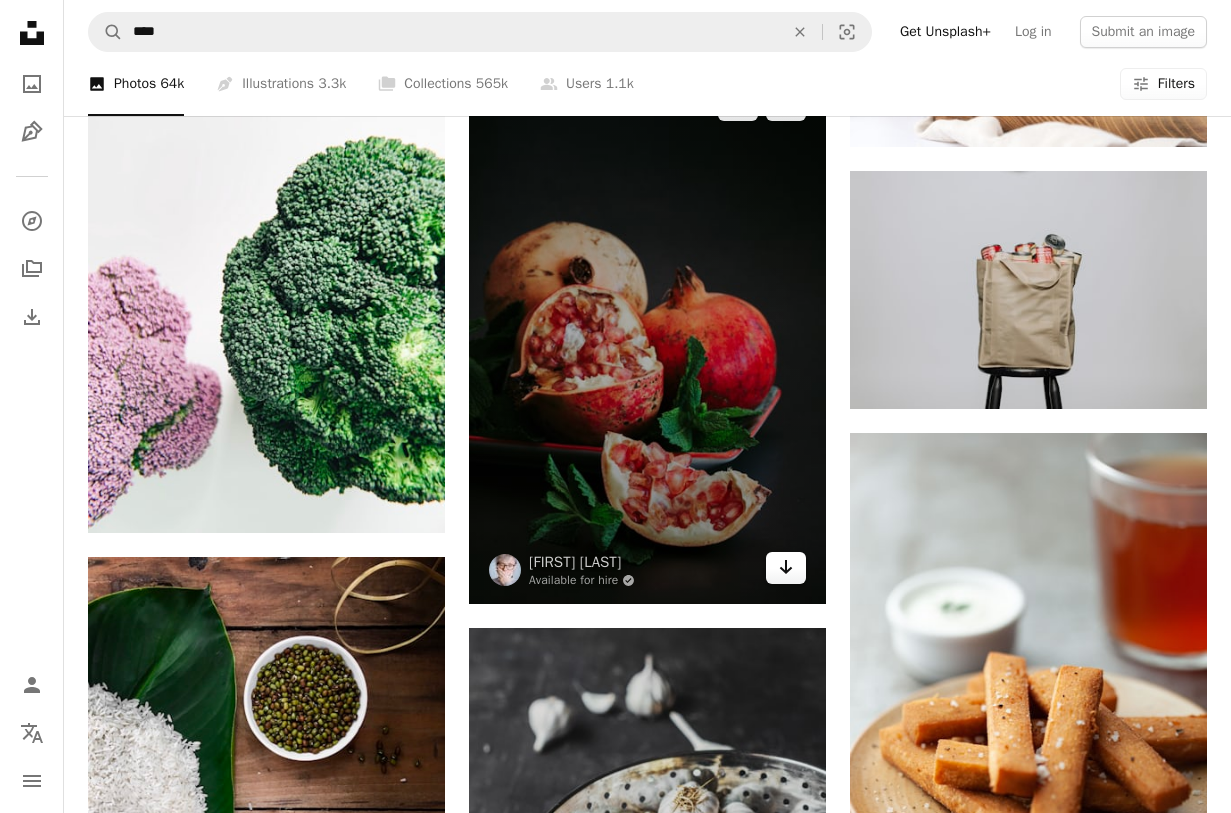 click 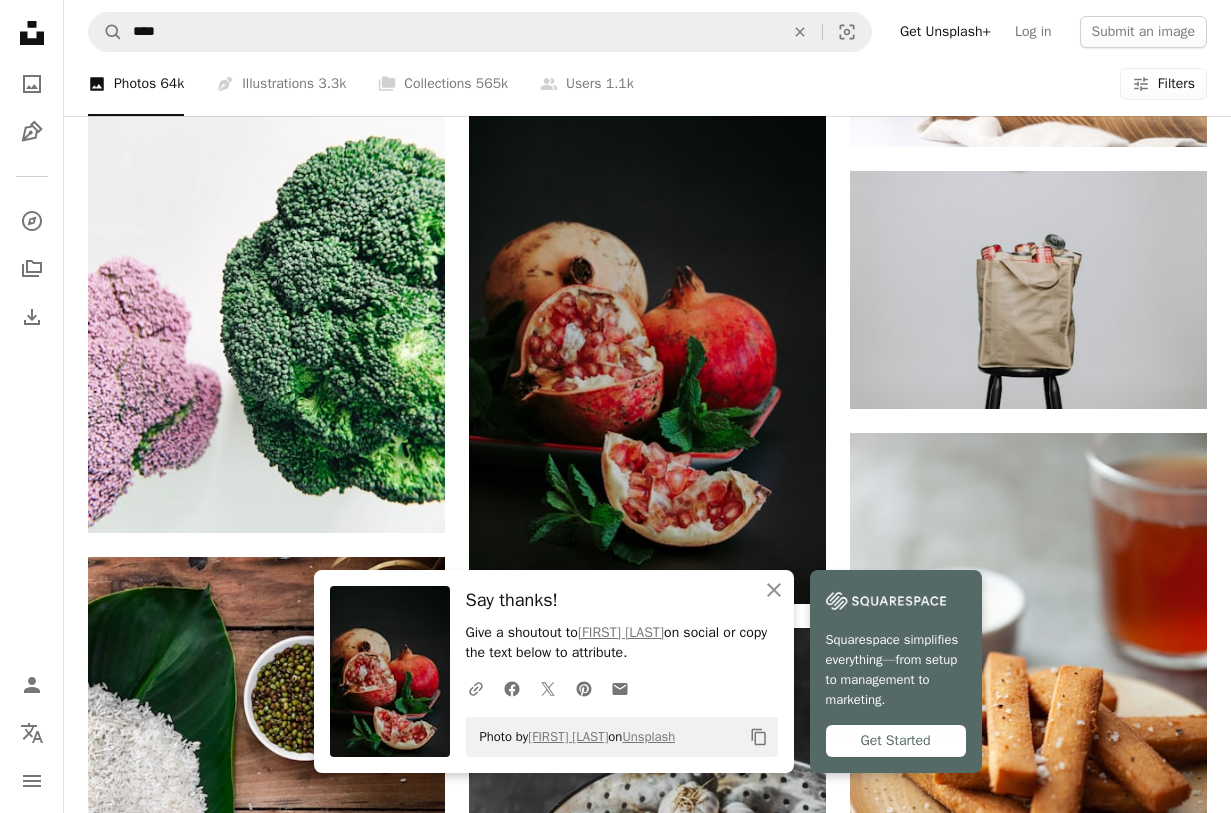 click on "[FIRST] [LAST] For Unsplash+ A heart A plus sign [FIRST] [LAST] For Unsplash+ A lock Download A heart A plus sign [FIRST] [LAST] Arrow pointing down A heart A plus sign [FIRST] [LAST] Available for hire A checkmark inside of a circle Arrow pointing down Plus sign for Unsplash+ A heart A plus sign [FIRST] [LAST] For Unsplash+ A lock Download Plus sign for Unsplash+ A heart A plus sign [FIRST] [LAST] Arrow pointing down A heart A plus sign [FIRST] [LAST] Available for hire A checkmark inside of a circle Arrow pointing down A heart A plus sign [FIRST] [LAST] Available for hire A checkmark inside of a circle Arrow pointing down –– ––– ––– –– ––– – ––– ––– –––– – –– ––– – – ––– –– –– –––– –– A heart" at bounding box center (647, -34349) 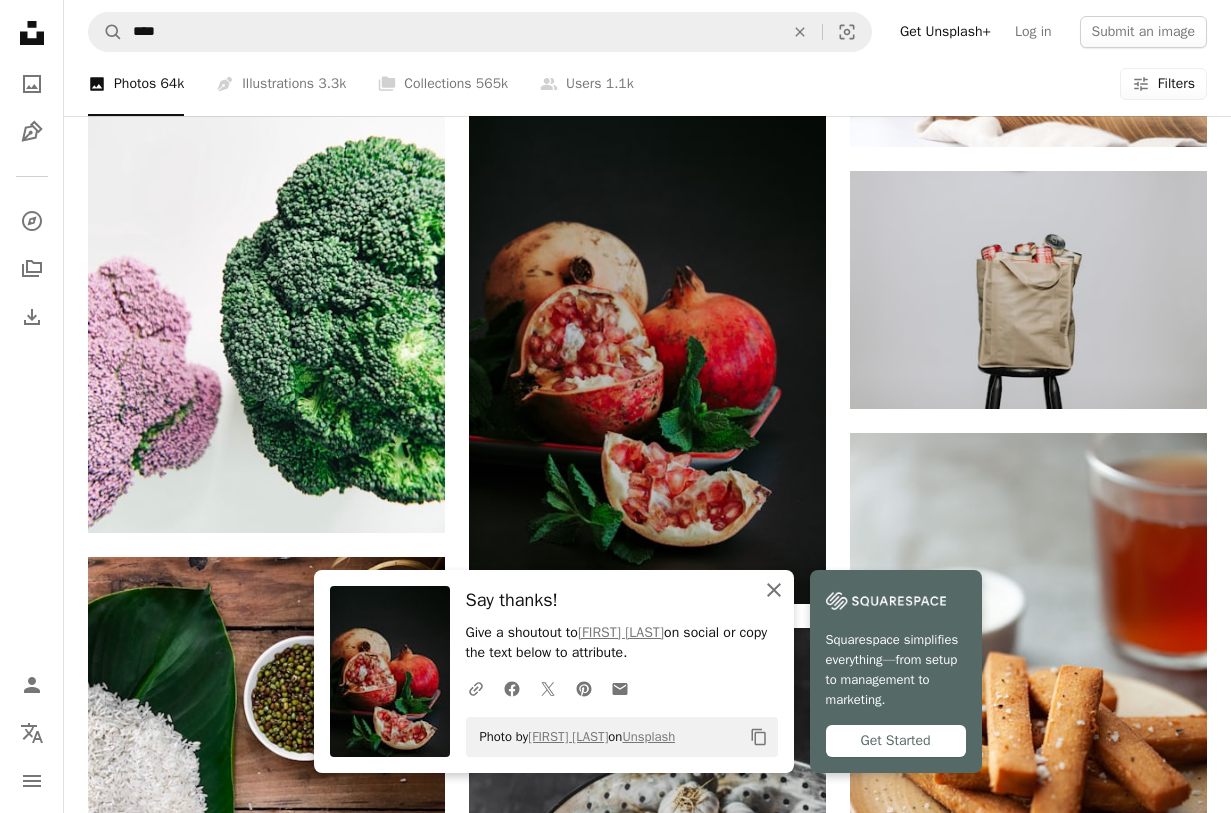 click 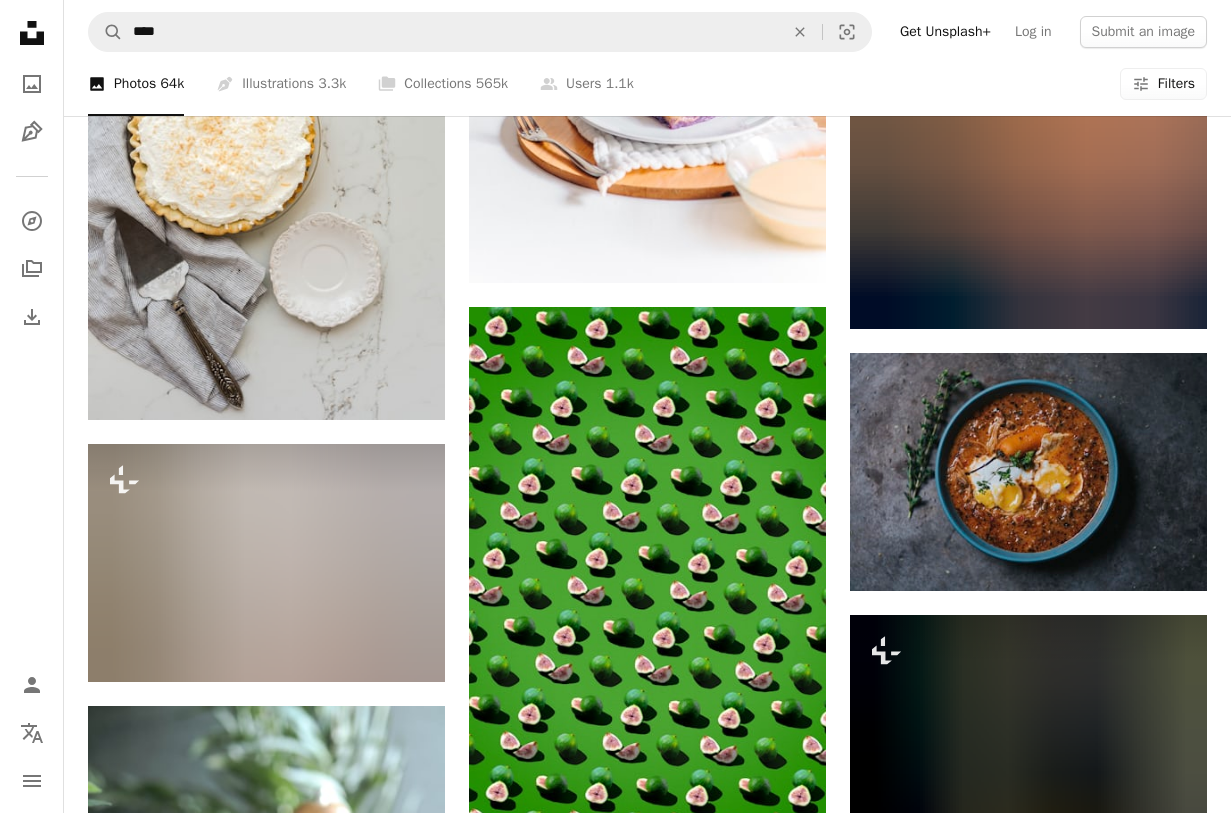 scroll, scrollTop: 79600, scrollLeft: 0, axis: vertical 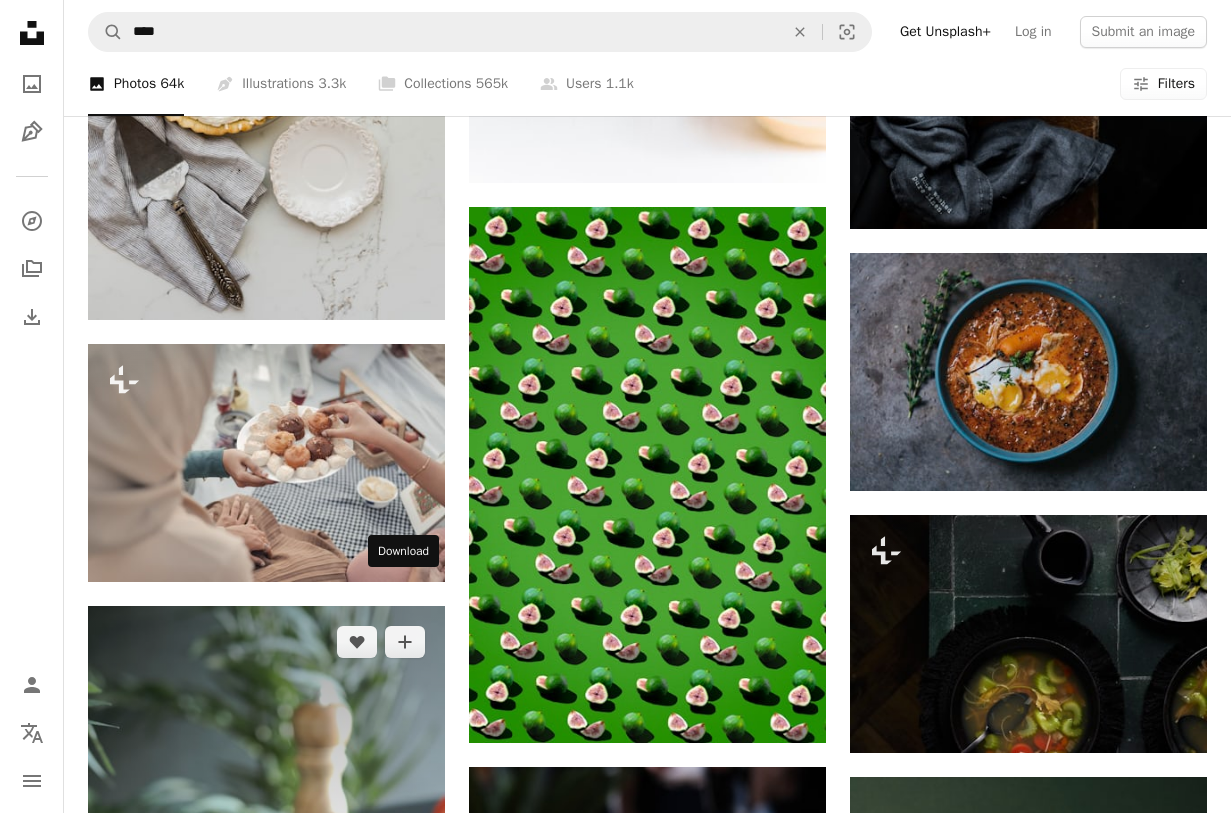 click on "Arrow pointing down" at bounding box center (405, 1106) 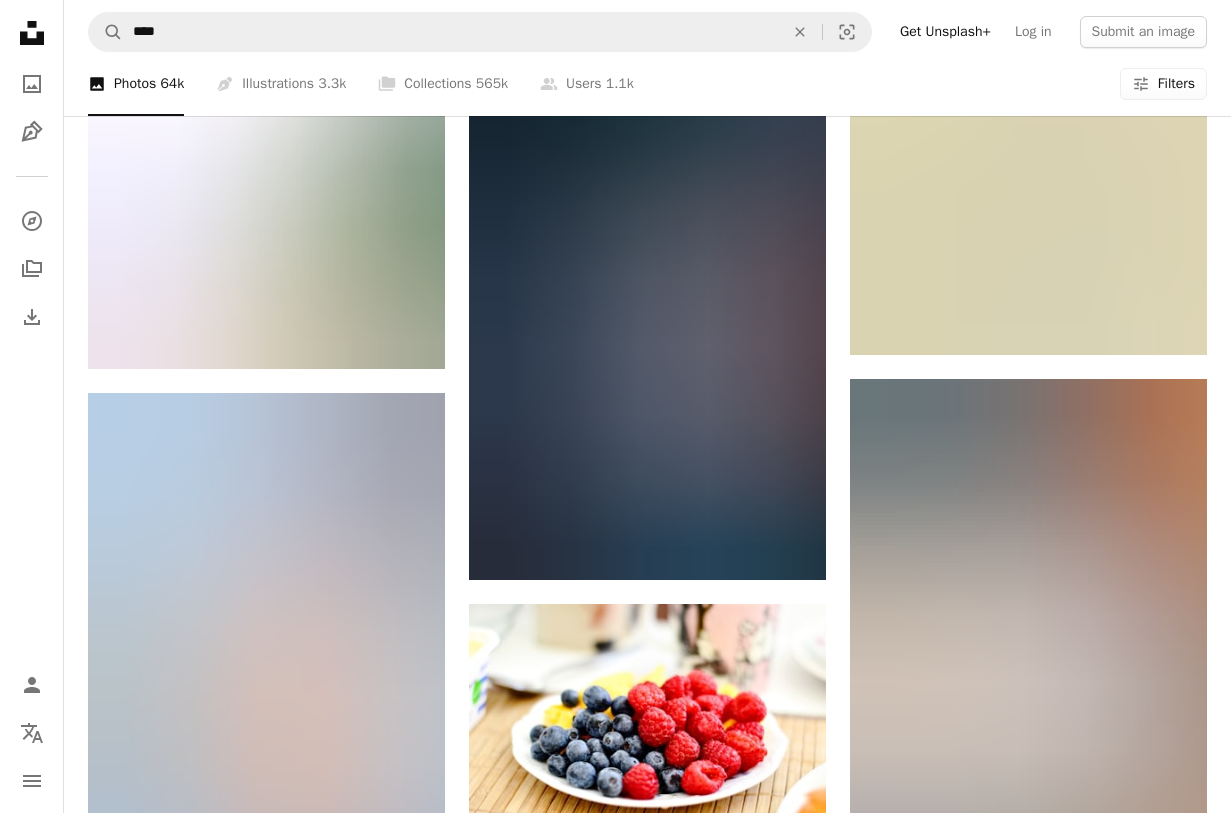 scroll, scrollTop: 81700, scrollLeft: 0, axis: vertical 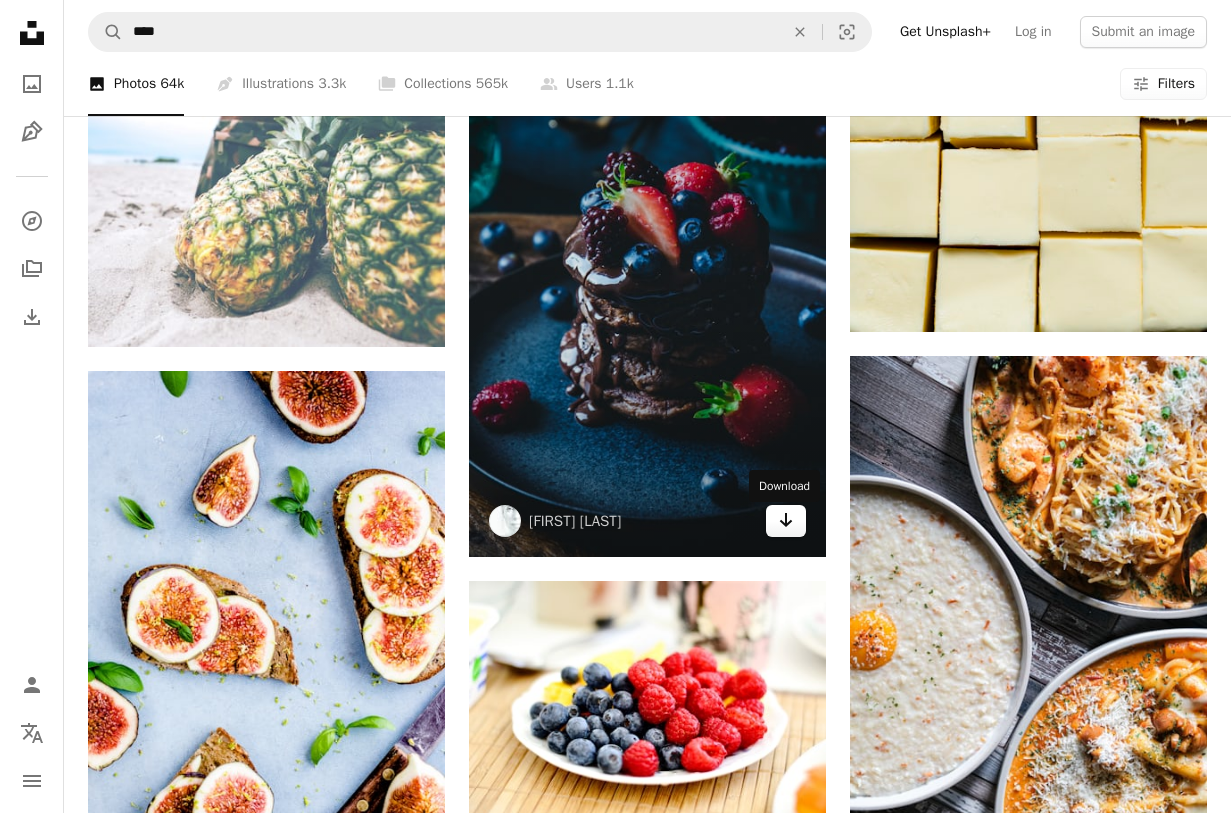 click 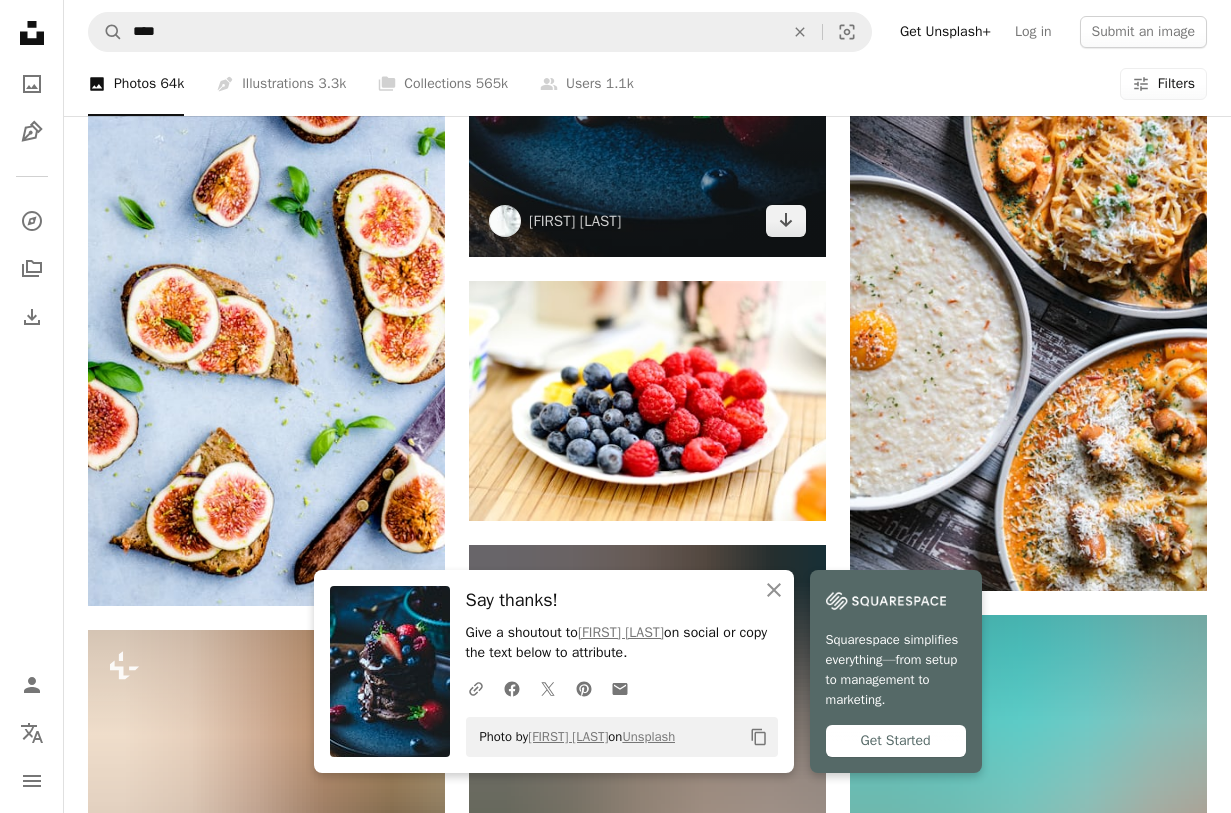 scroll, scrollTop: 82123, scrollLeft: 0, axis: vertical 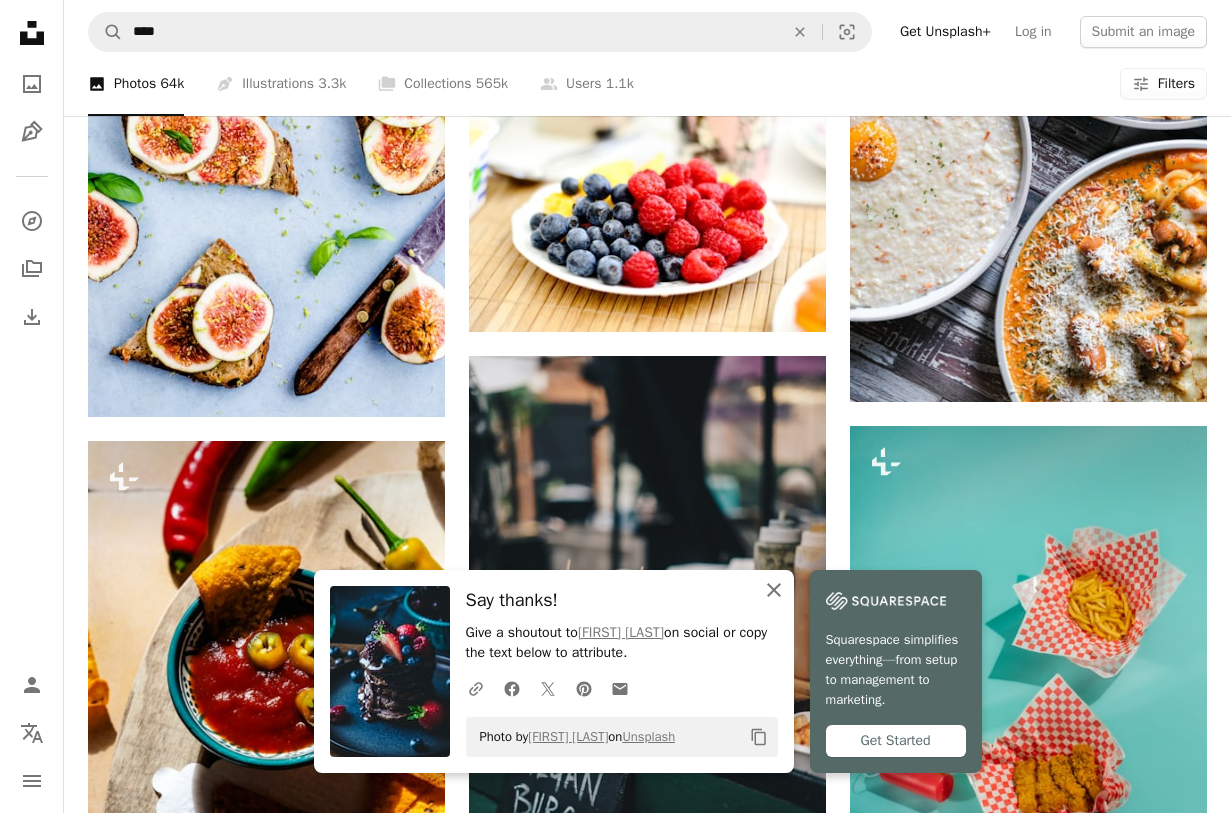 click on "An X shape" 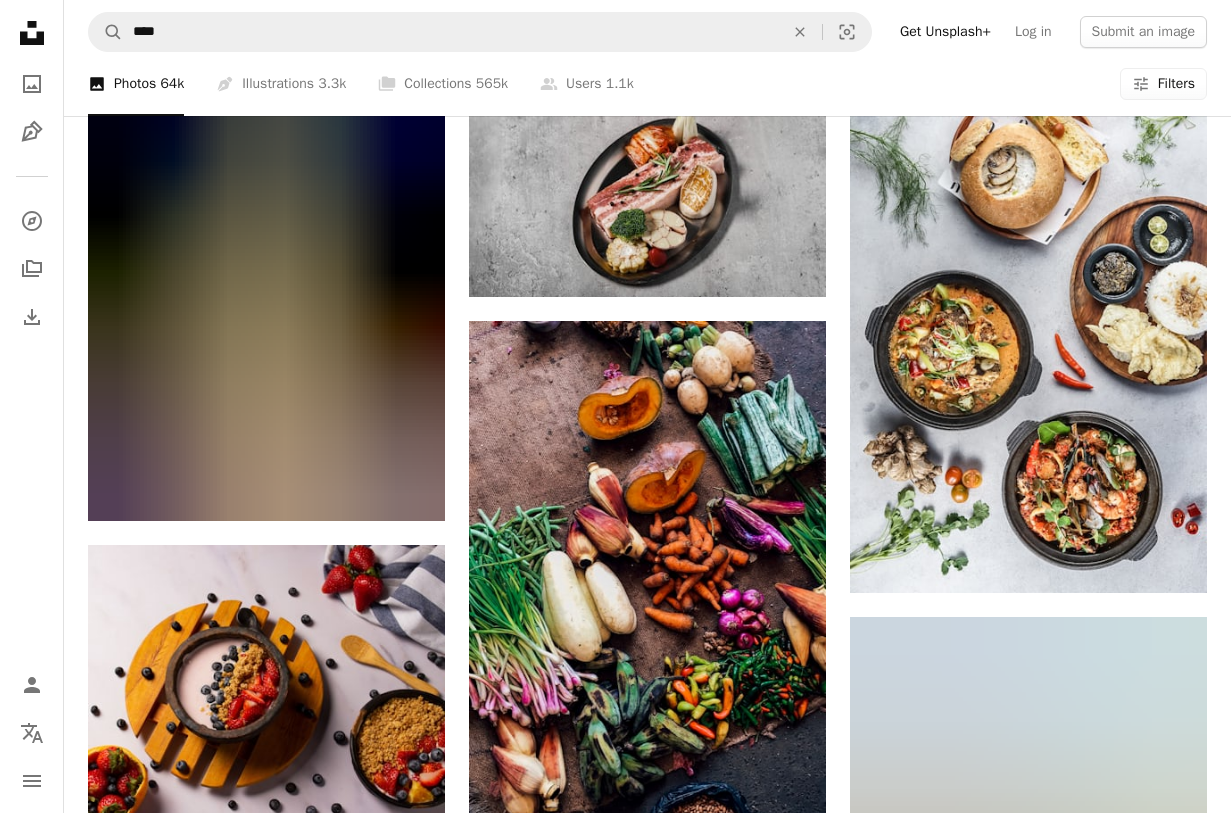 scroll, scrollTop: 85989, scrollLeft: 0, axis: vertical 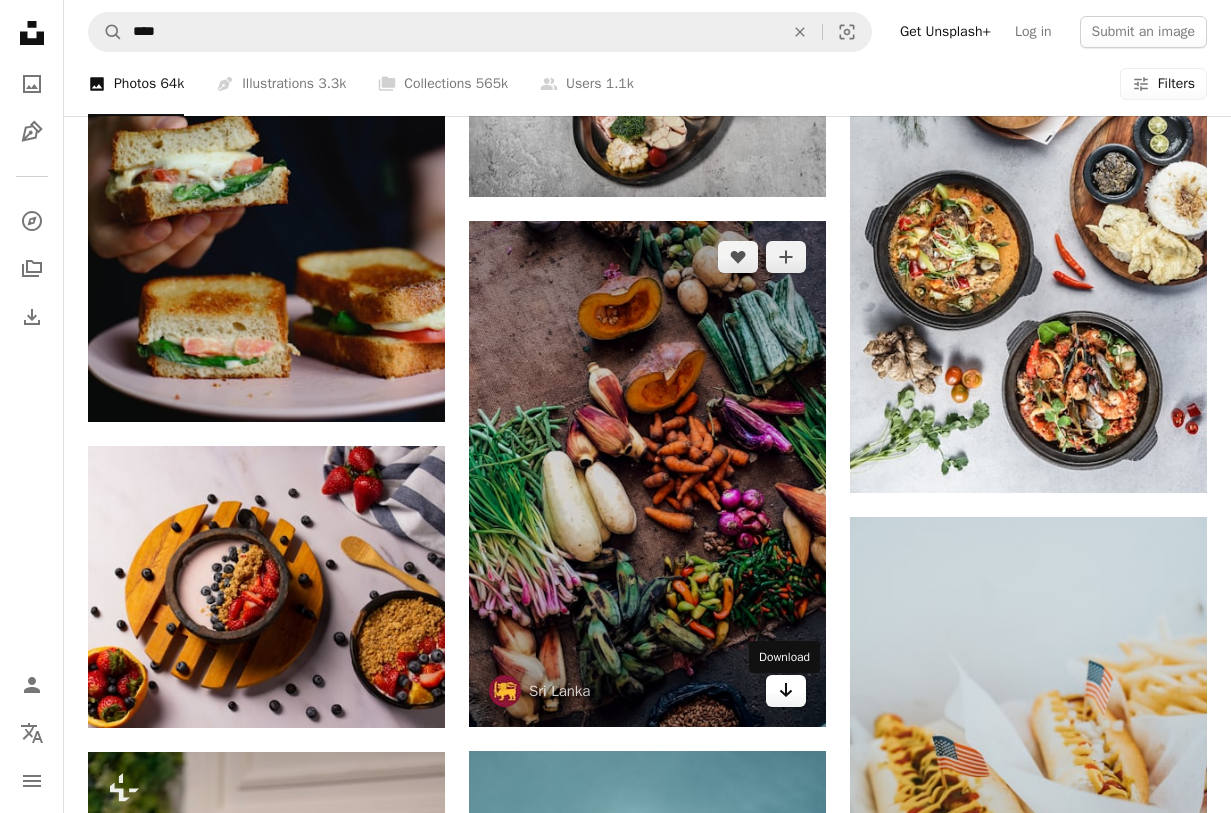 click on "Arrow pointing down" 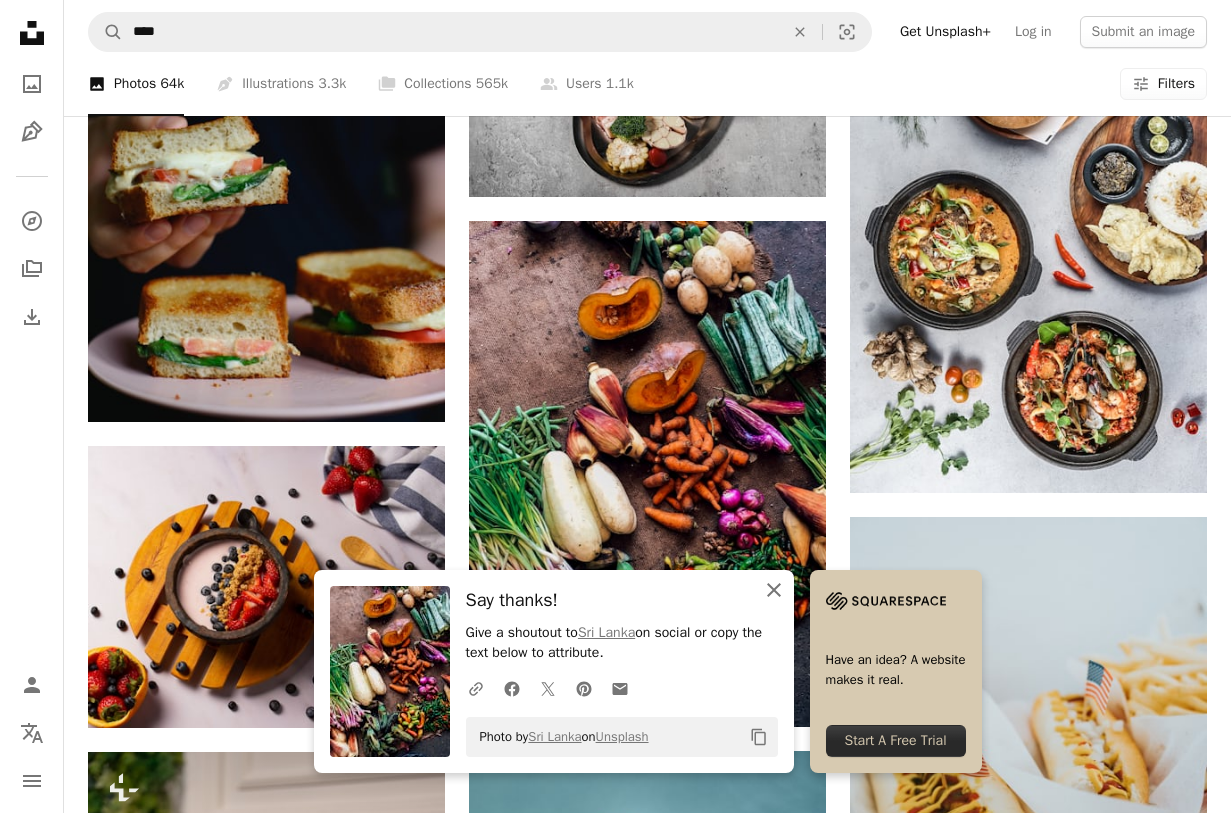 click on "An X shape" 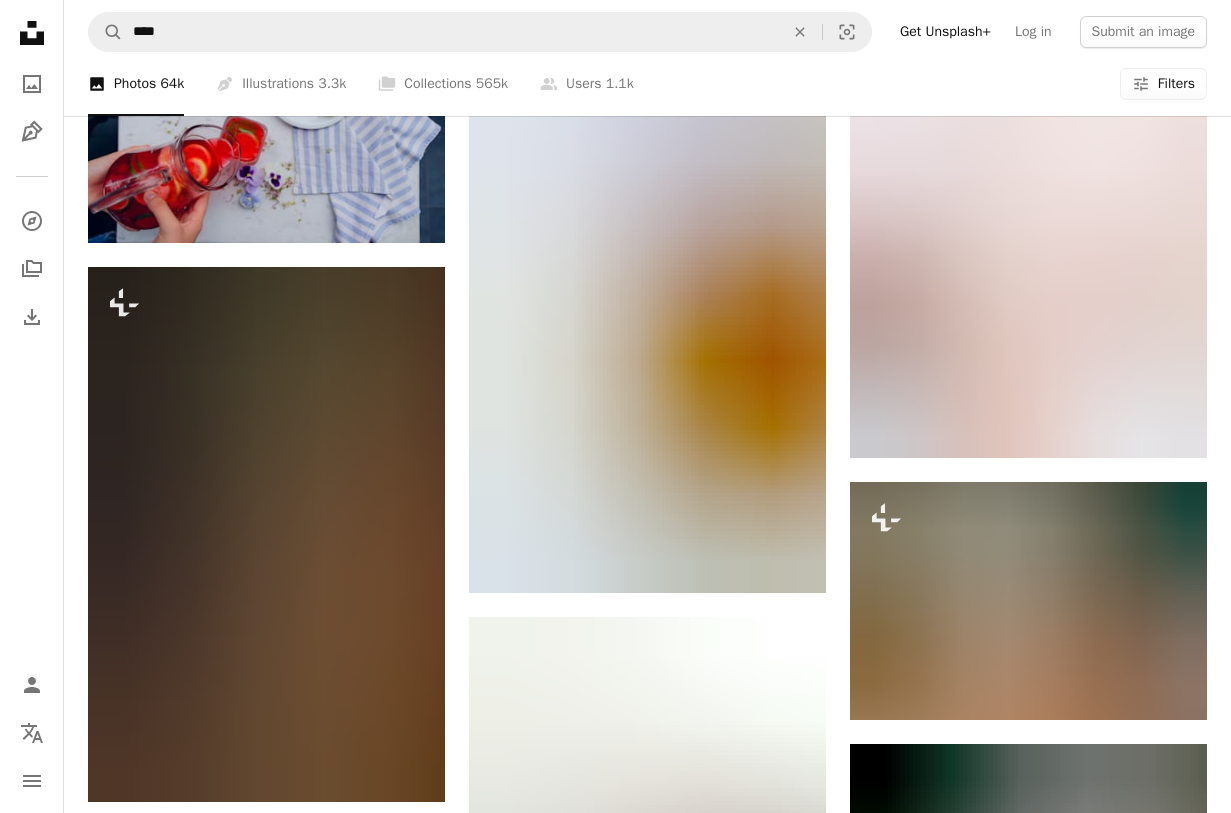 scroll, scrollTop: 93889, scrollLeft: 0, axis: vertical 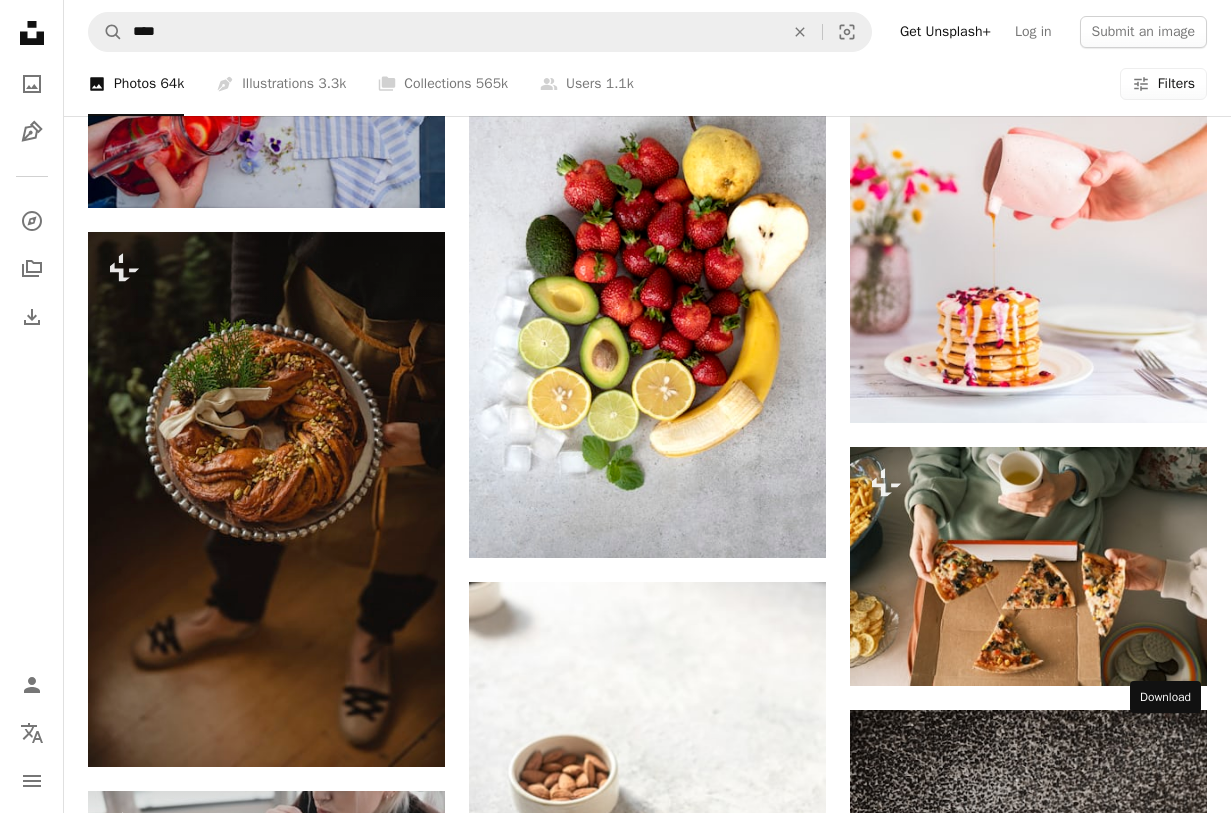 click on "Arrow pointing down" 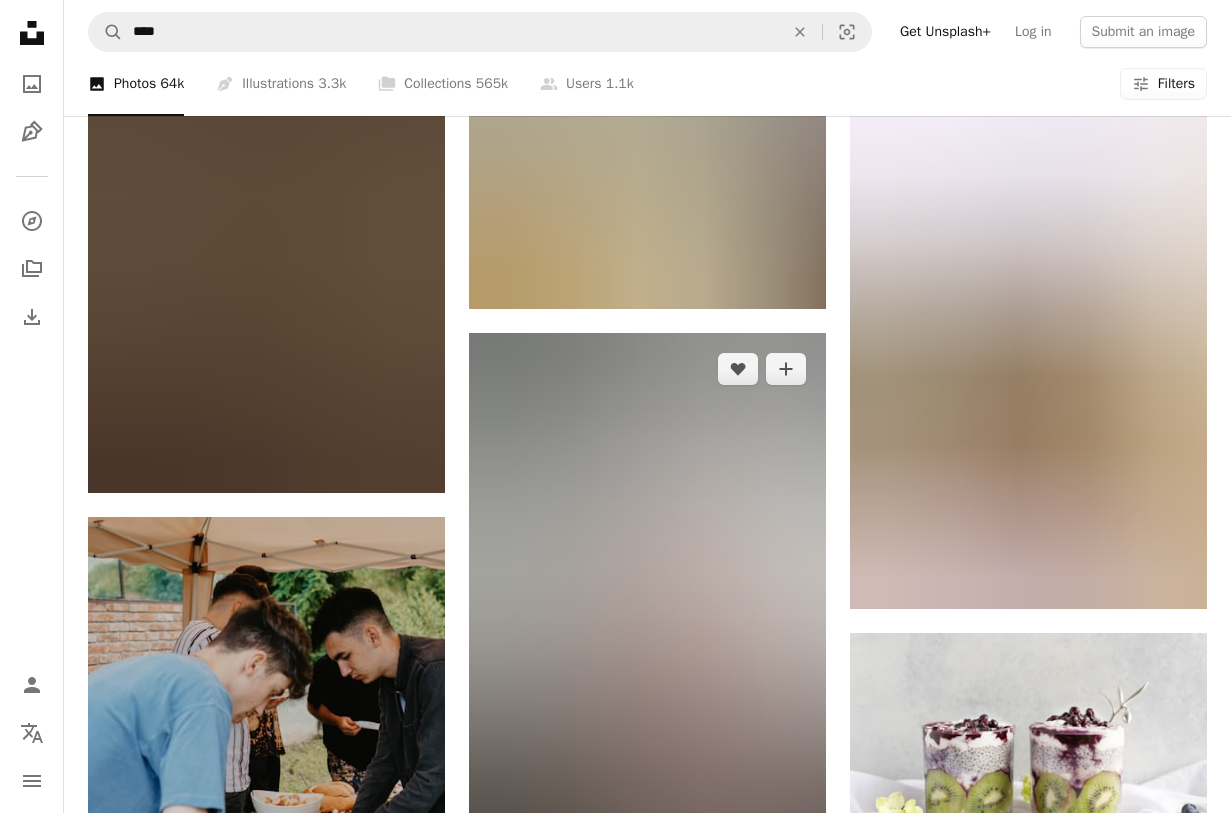 scroll, scrollTop: 102189, scrollLeft: 0, axis: vertical 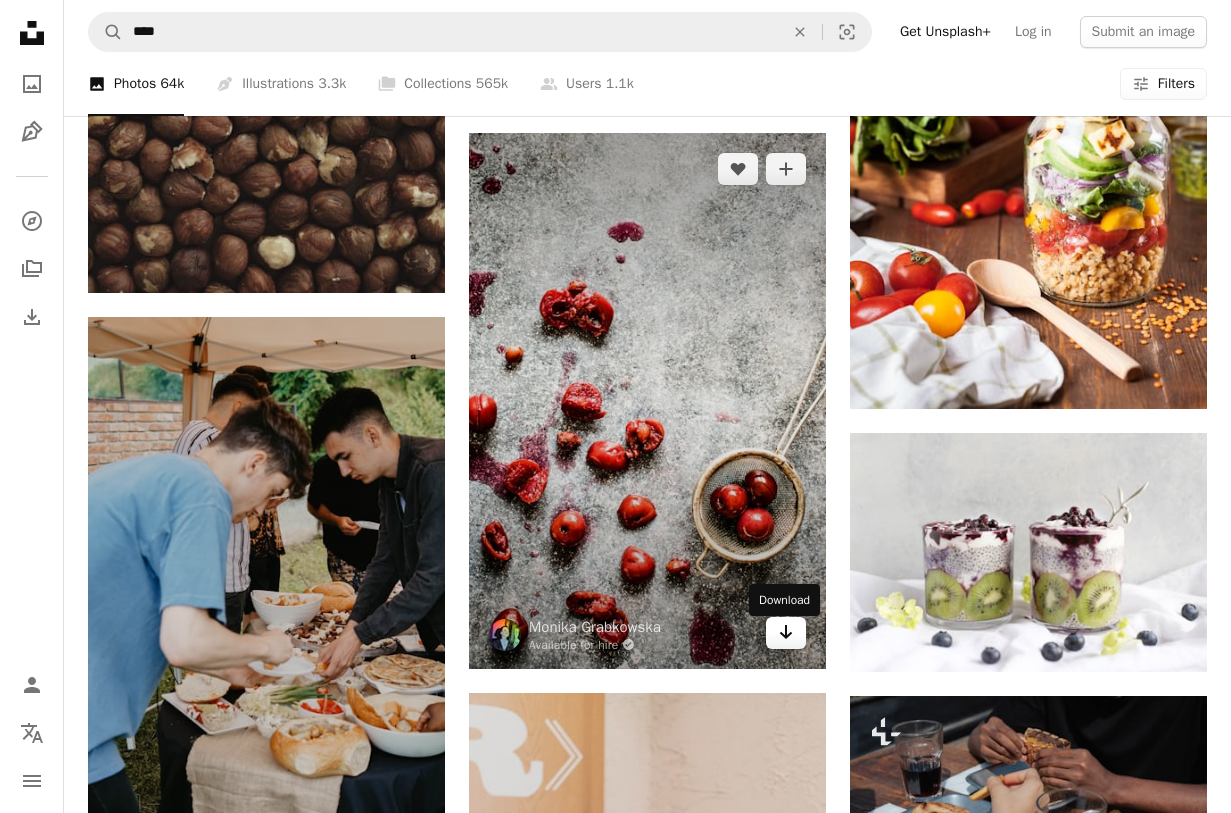 click on "Arrow pointing down" 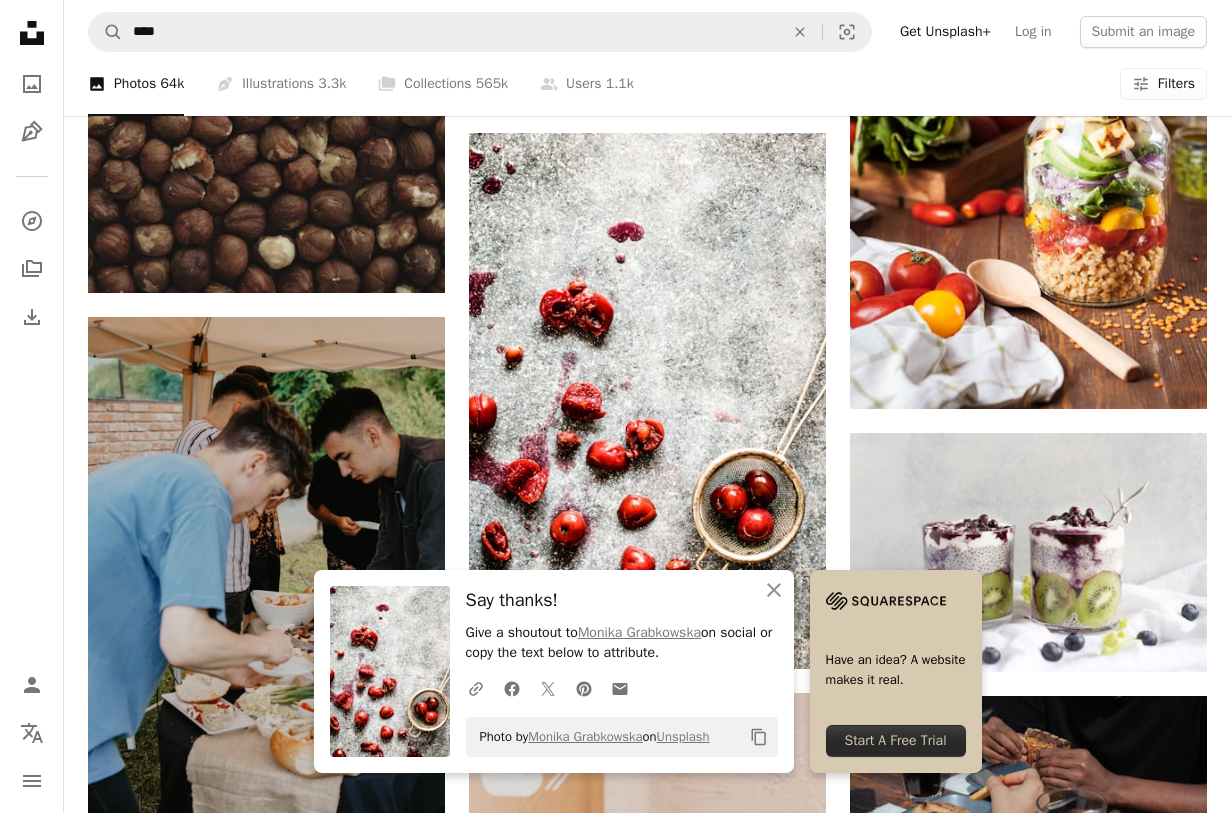 click on "[FIRST] [LAST] For Unsplash+ A heart A plus sign [FIRST] [LAST] For Unsplash+ A lock Download A heart A plus sign [FIRST] [LAST] Arrow pointing down A heart A plus sign [FIRST] [LAST] Available for hire A checkmark inside of a circle Arrow pointing down Plus sign for Unsplash+ A heart A plus sign [FIRST] [LAST] For Unsplash+ A lock Download Plus sign for Unsplash+ A heart A plus sign [FIRST] [LAST] Arrow pointing down A heart A plus sign [FIRST] [LAST] Available for hire A checkmark inside of a circle Arrow pointing down A heart A plus sign [FIRST] [LAST] Available for hire A checkmark inside of a circle Arrow pointing down –– ––– ––– –– ––– – ––– ––– –––– – –– ––– – – ––– –– –– –––– –– A heart" at bounding box center (647, -47706) 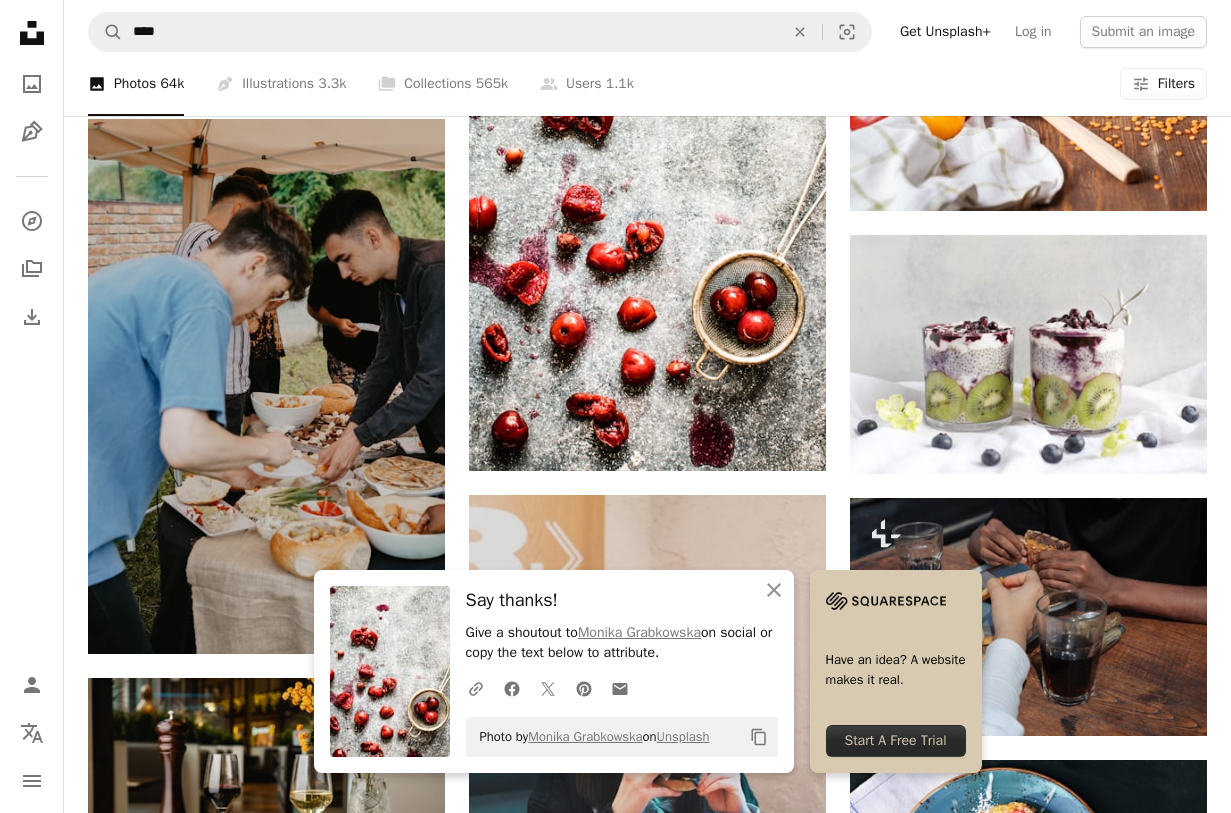 scroll, scrollTop: 102389, scrollLeft: 0, axis: vertical 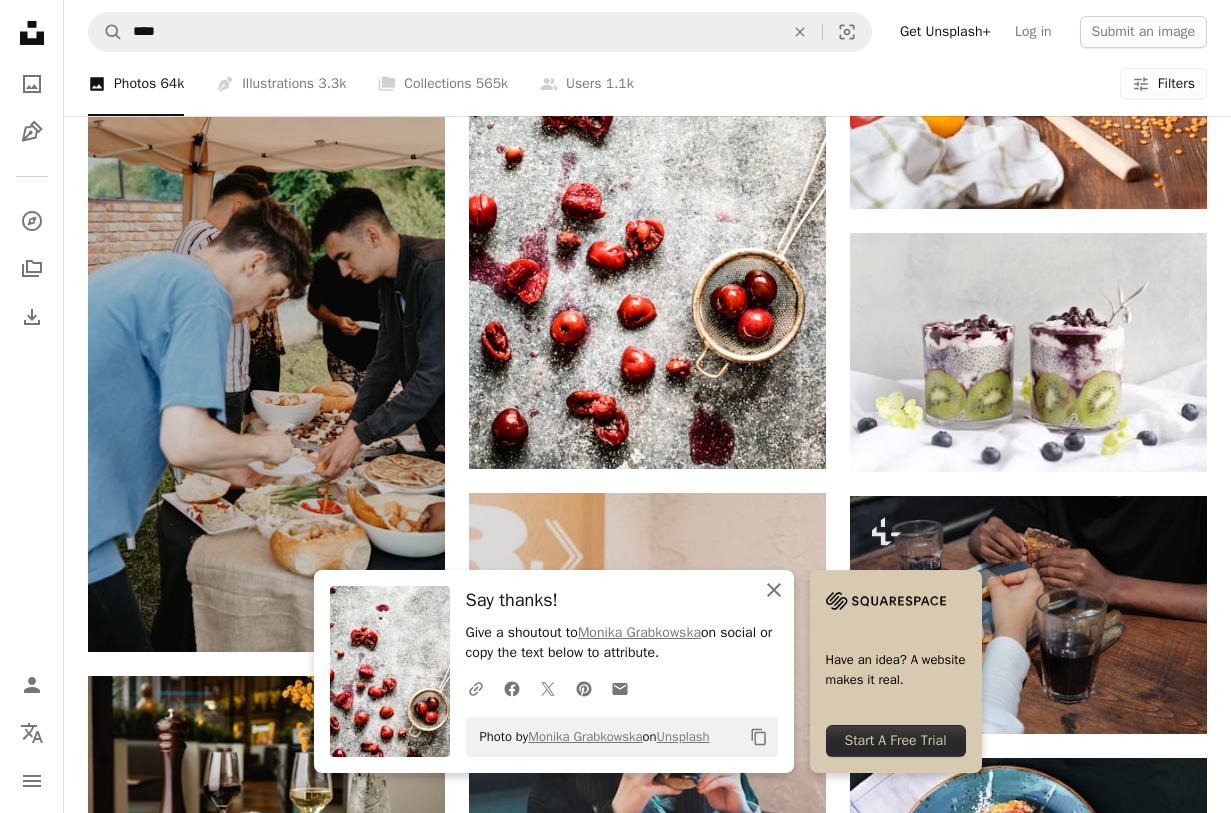 drag, startPoint x: 872, startPoint y: 591, endPoint x: 815, endPoint y: 584, distance: 57.428215 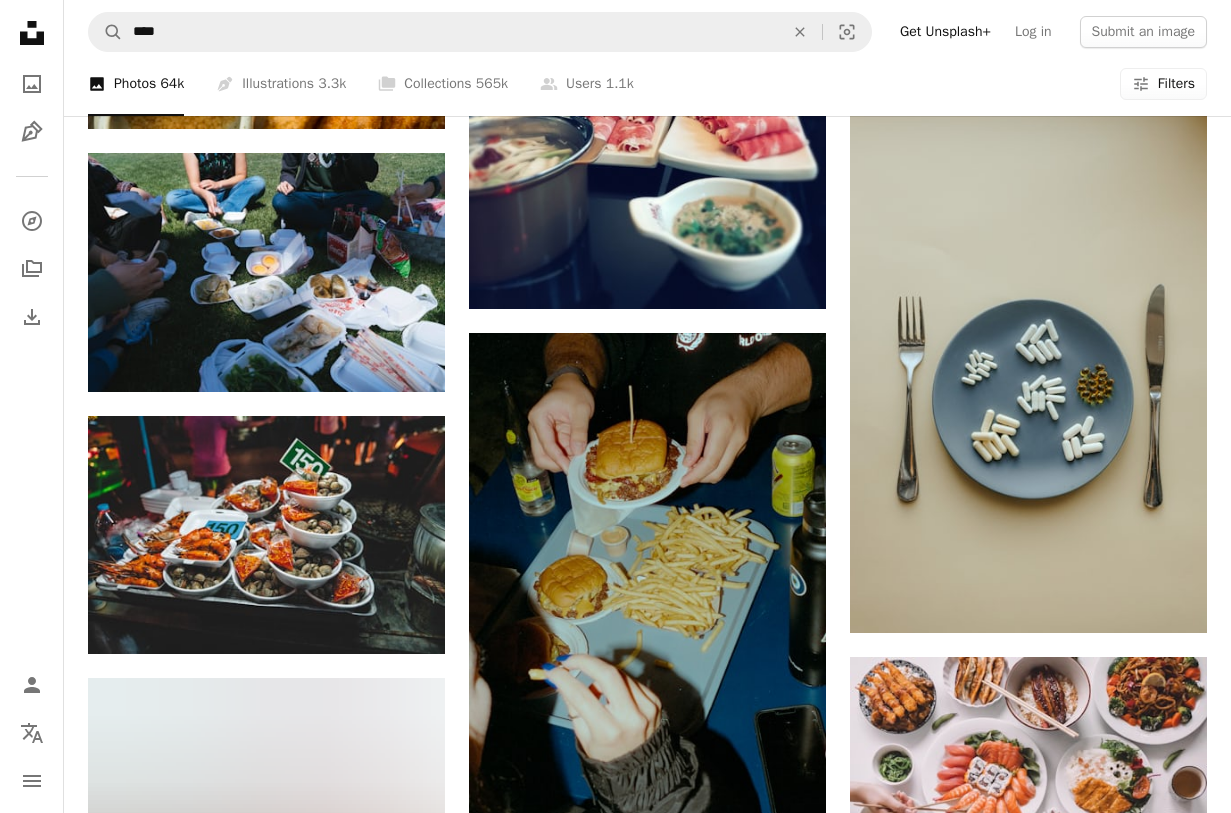 scroll, scrollTop: 107789, scrollLeft: 0, axis: vertical 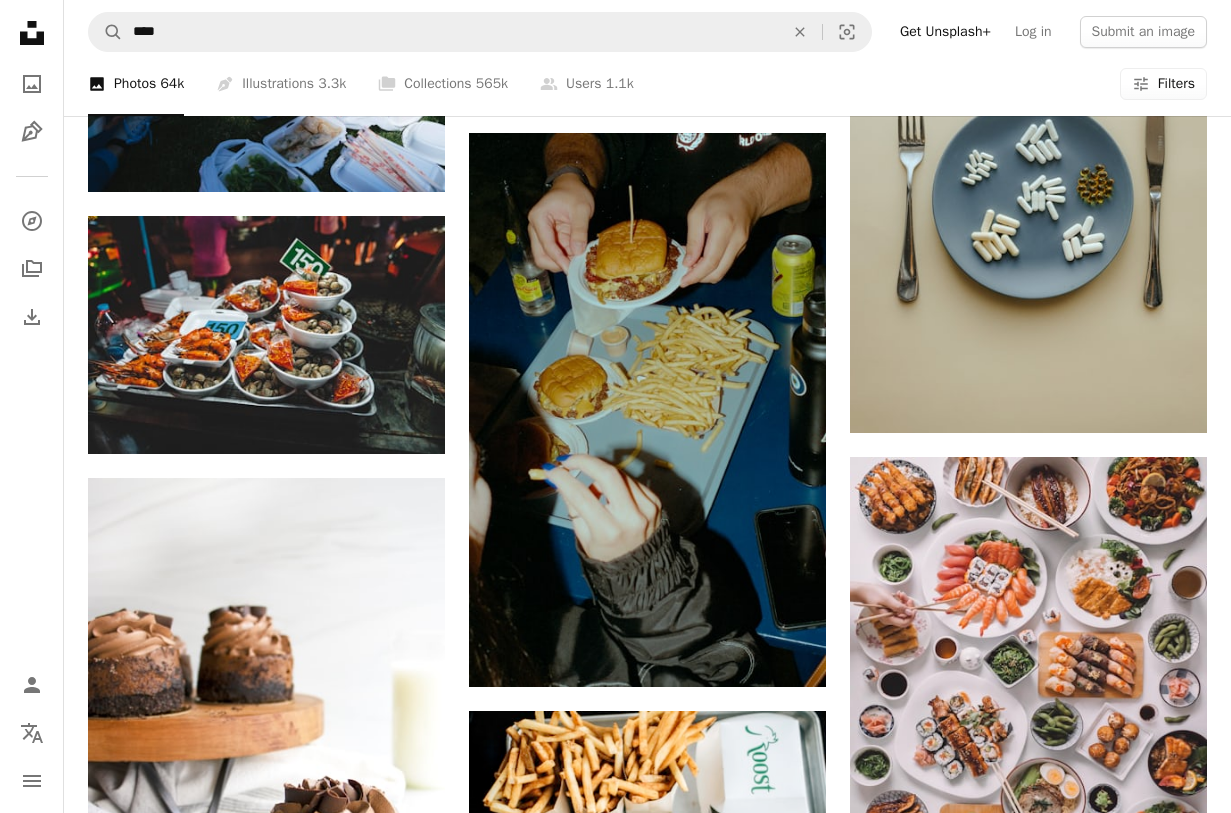 click on "A lock   Download" at bounding box center [1136, 1689] 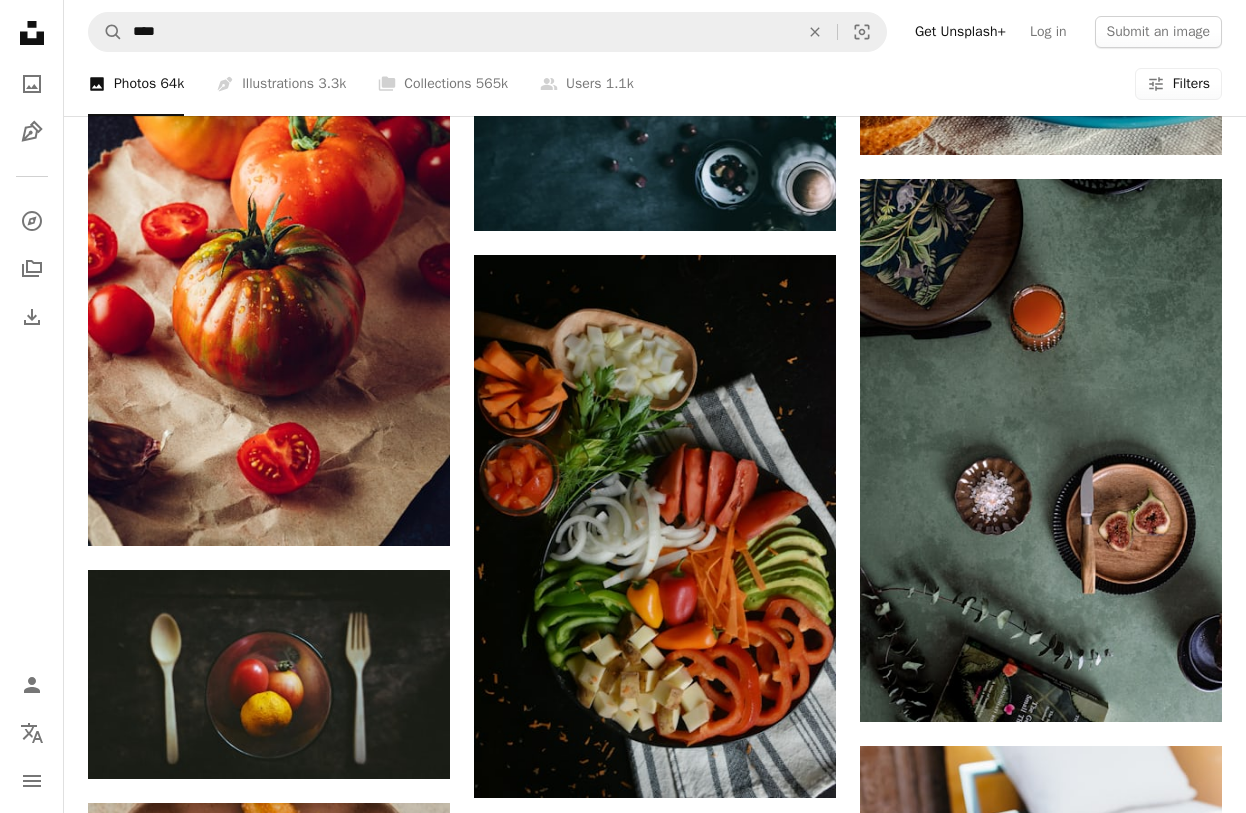 click on "An X shape Premium, ready to use images. Get unlimited access. A plus sign Members-only content added monthly A plus sign Unlimited royalty-free downloads A plus sign Illustrations  New A plus sign Enhanced legal protections yearly 65%  off monthly $20   $7 CAD per month * Get  Unsplash+ * When paid annually, billed upfront  $84 Taxes where applicable. Renews automatically. Cancel anytime." at bounding box center [623, 8447] 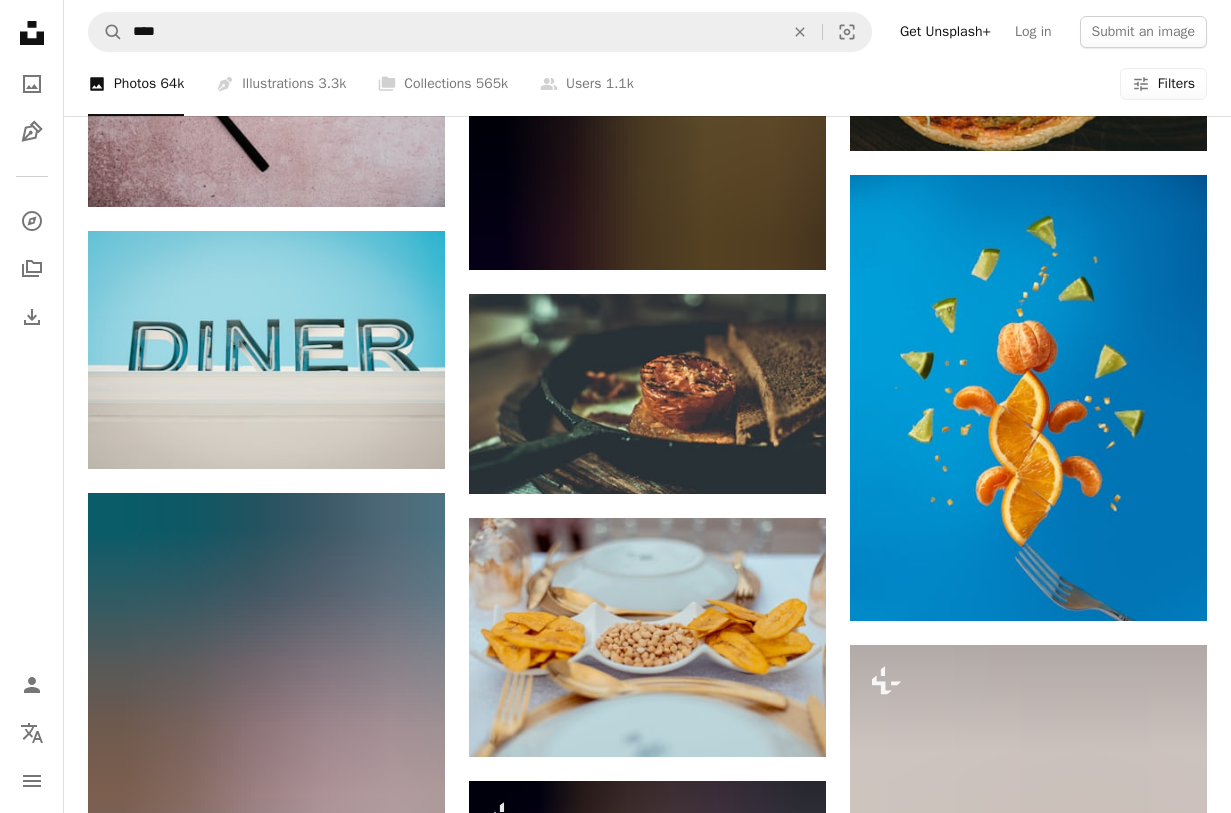 scroll, scrollTop: 118089, scrollLeft: 0, axis: vertical 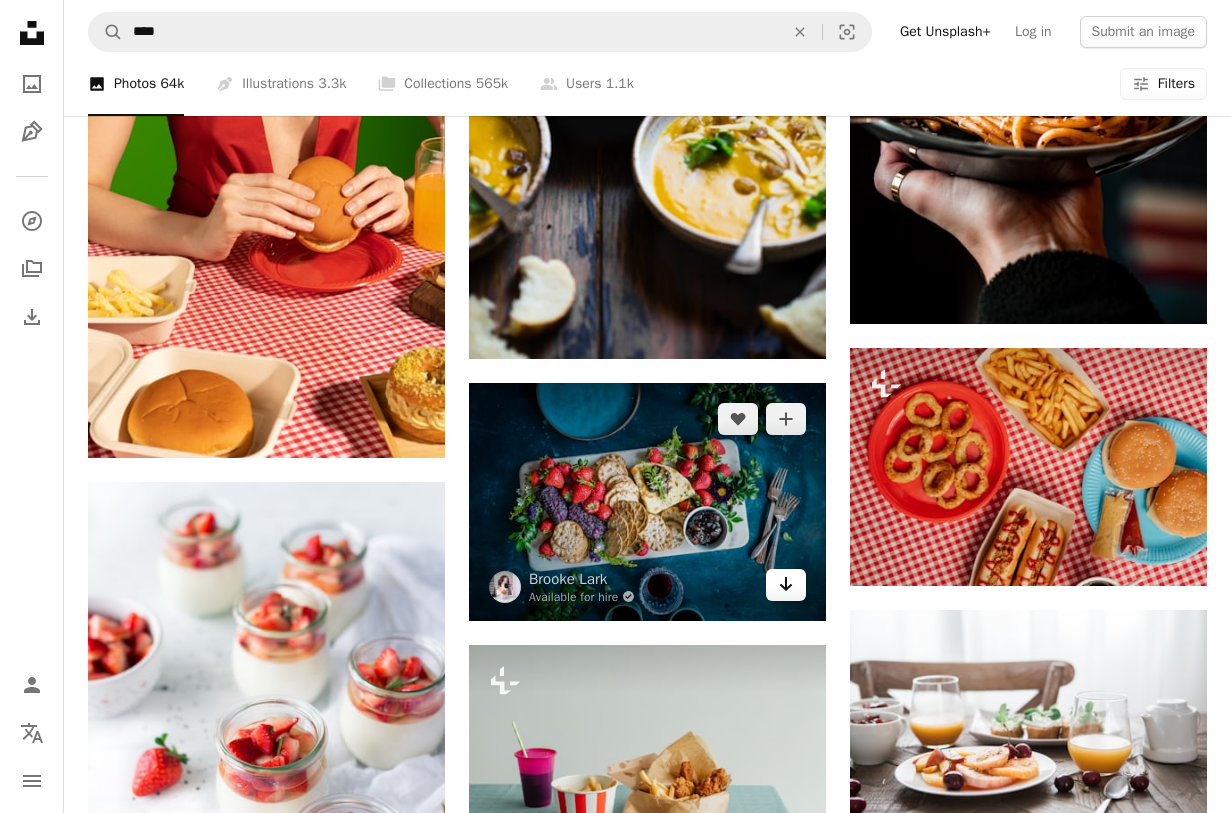 click 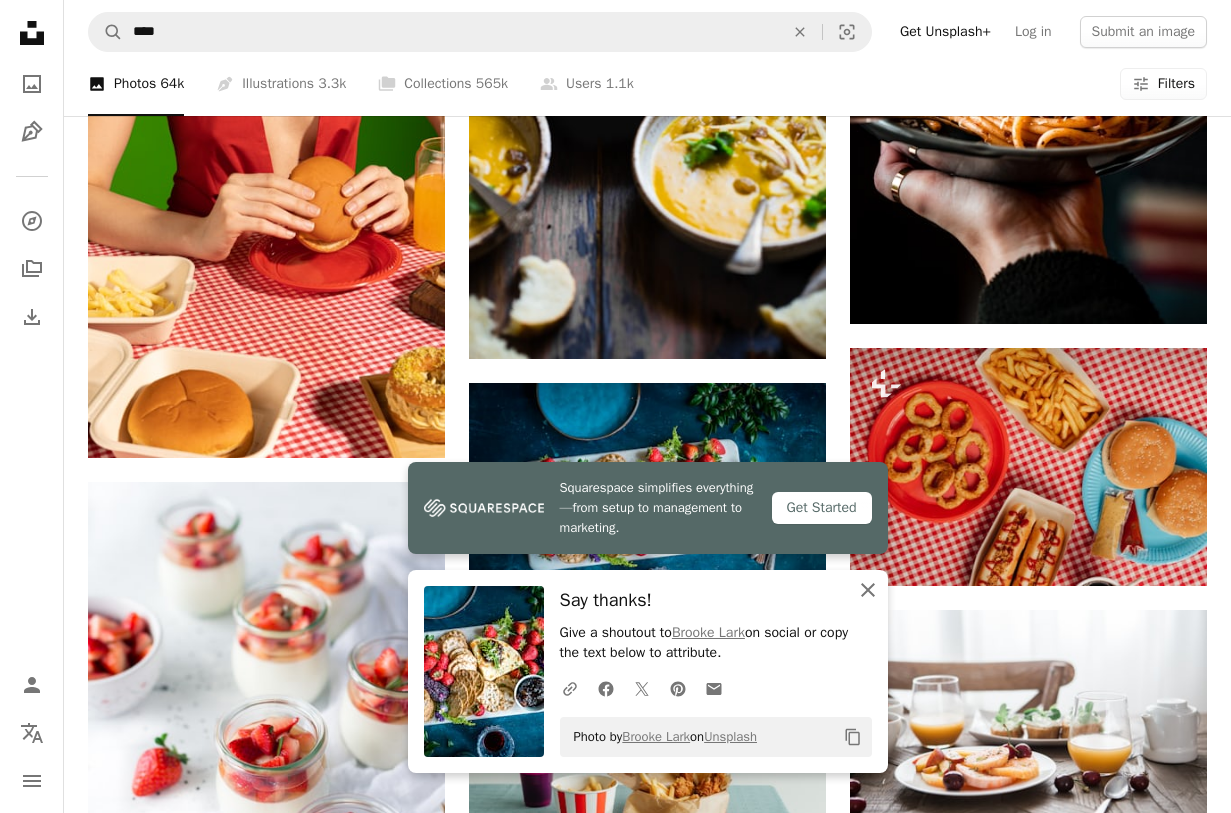 drag, startPoint x: 864, startPoint y: 591, endPoint x: 843, endPoint y: 591, distance: 21 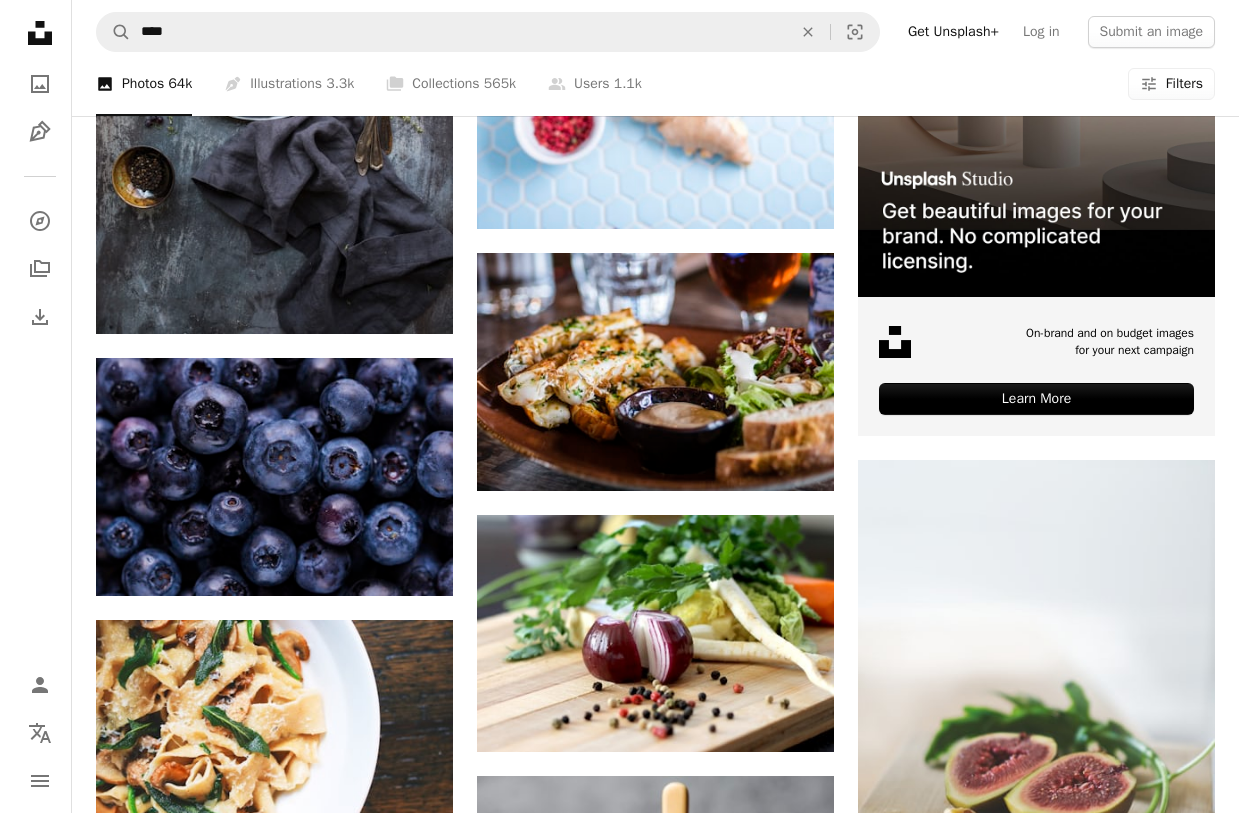 scroll, scrollTop: 8324, scrollLeft: 0, axis: vertical 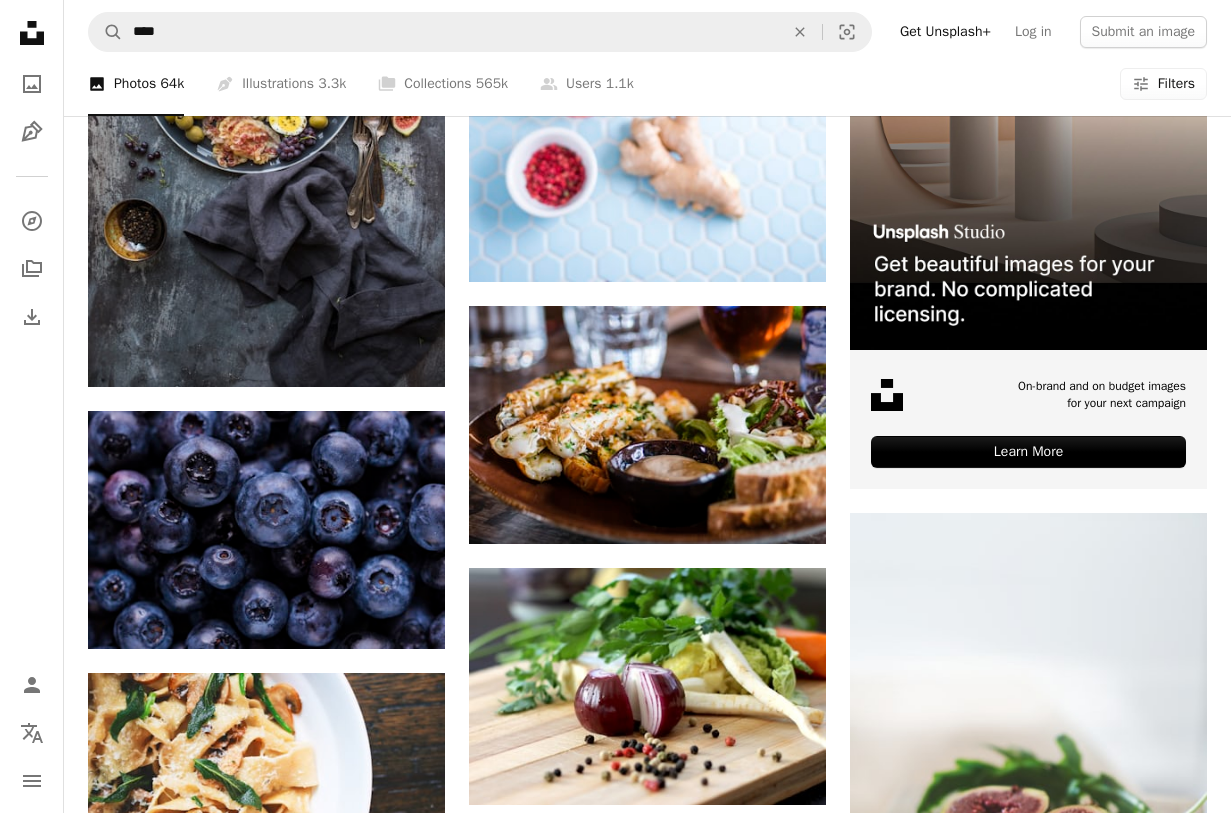 drag, startPoint x: 1027, startPoint y: 548, endPoint x: 1162, endPoint y: 641, distance: 163.9329 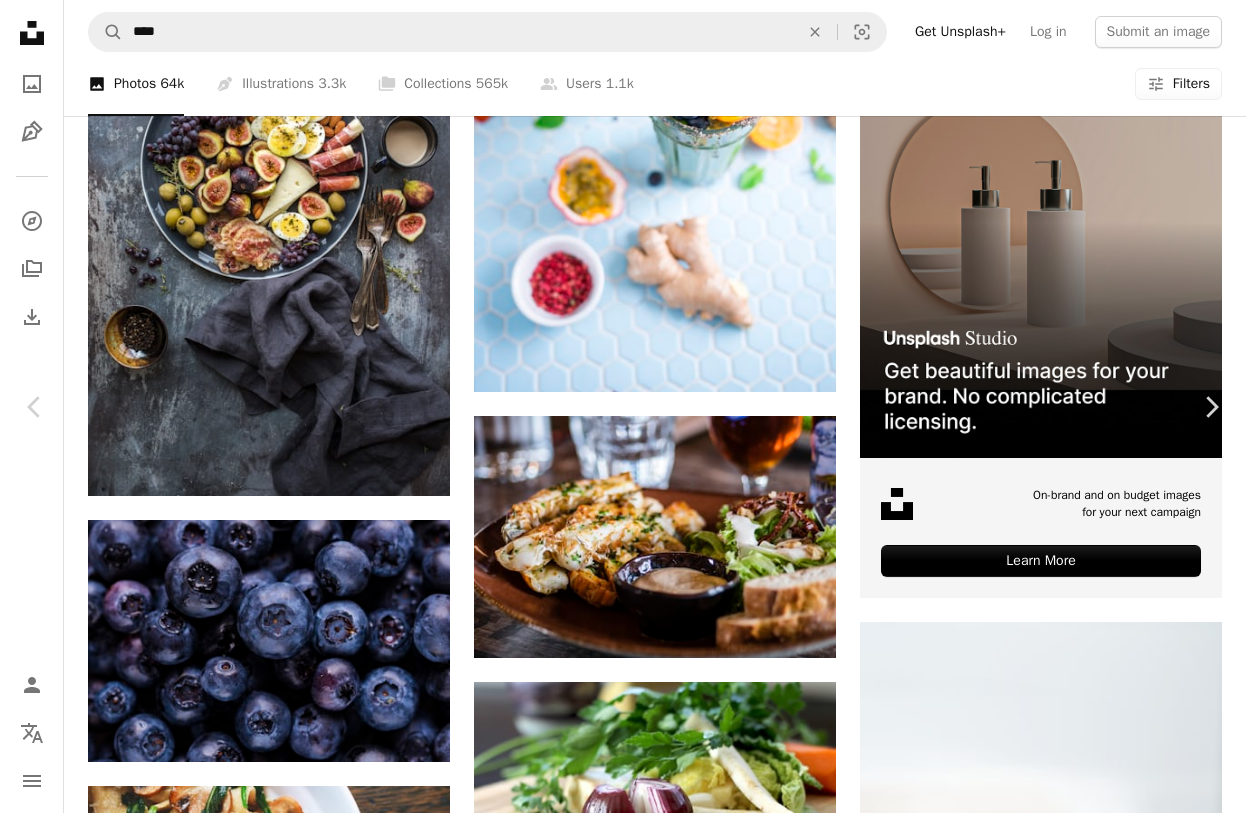 click on "Zoom in" at bounding box center [615, 118391] 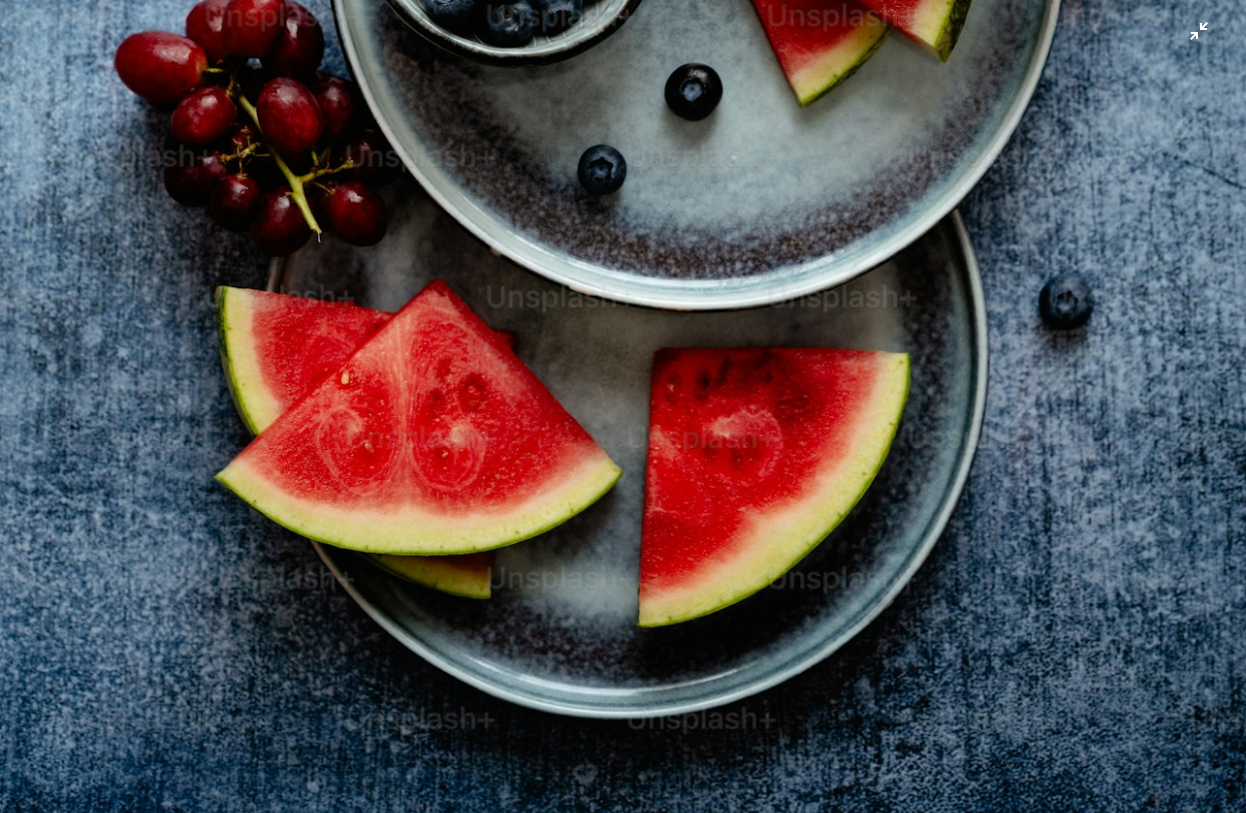 scroll, scrollTop: 1012, scrollLeft: 0, axis: vertical 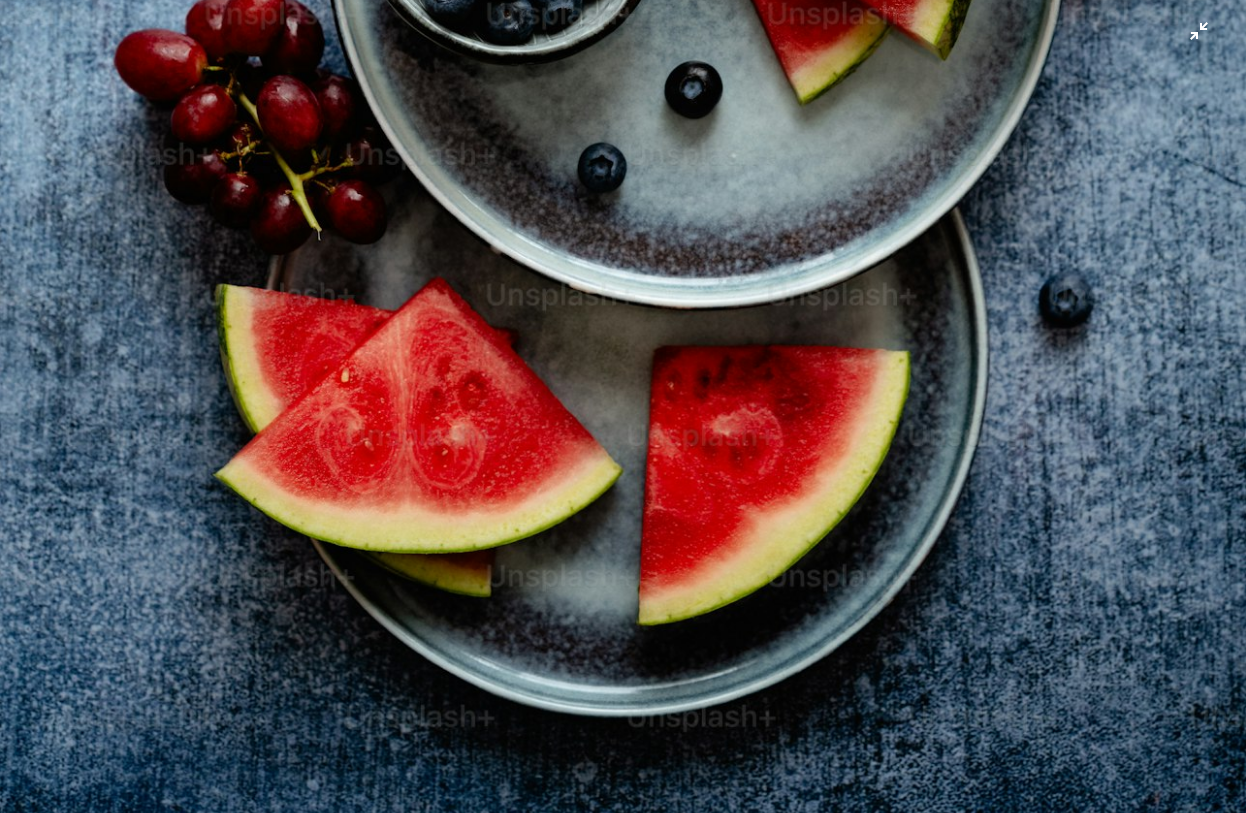 click at bounding box center [623, -77] 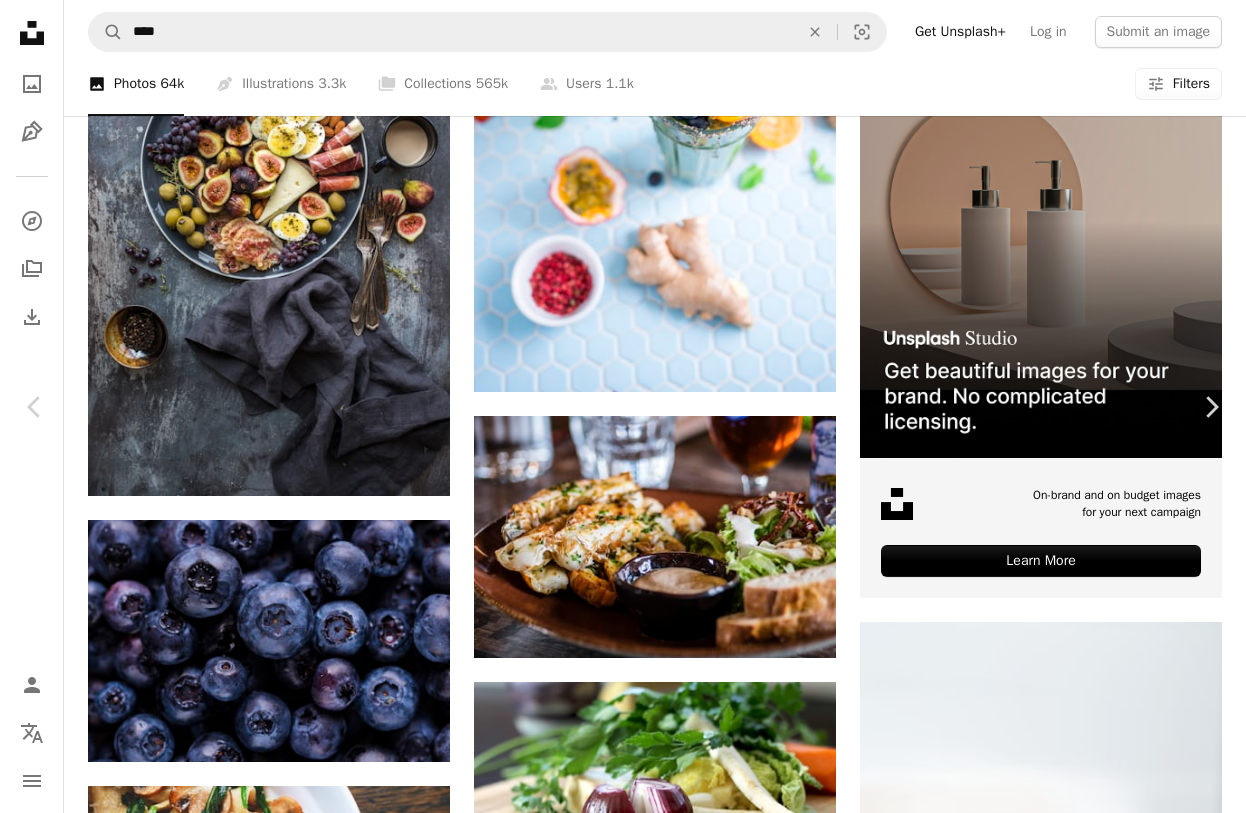 click at bounding box center [615, 118391] 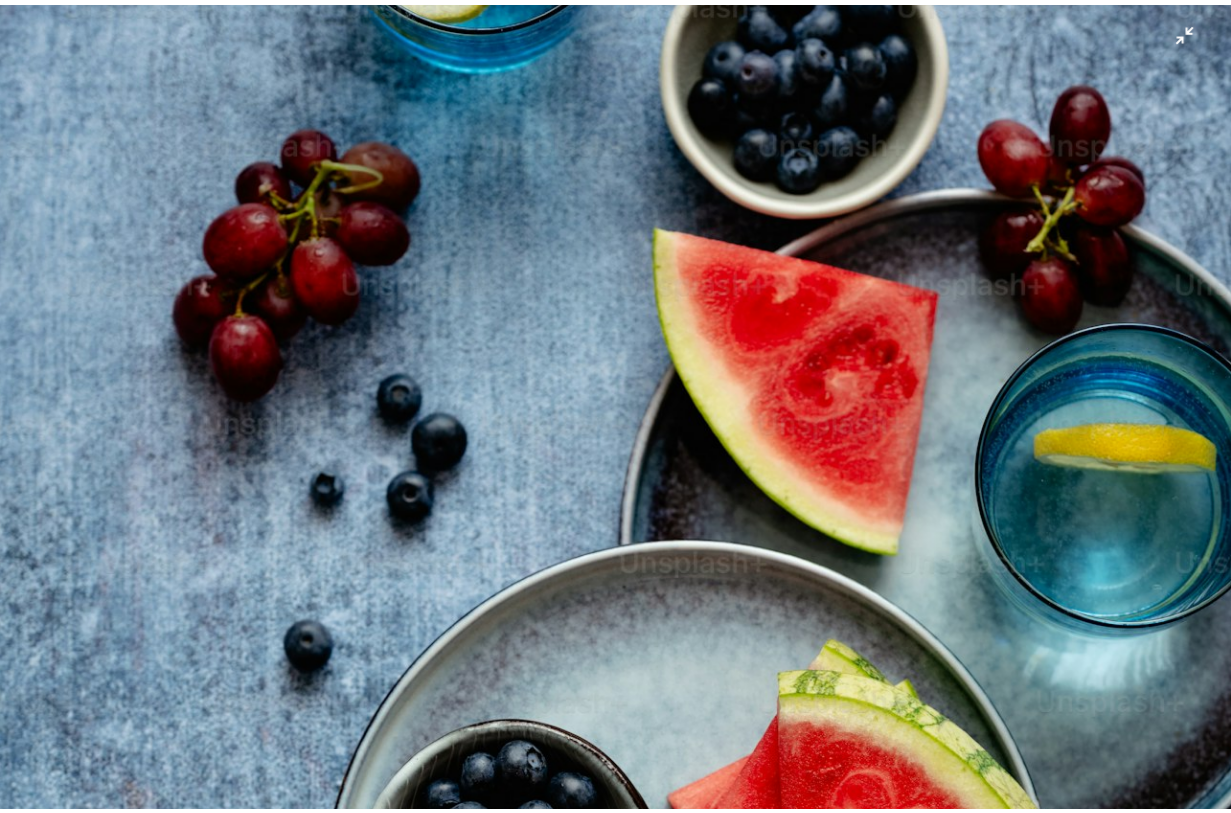 scroll, scrollTop: 0, scrollLeft: 0, axis: both 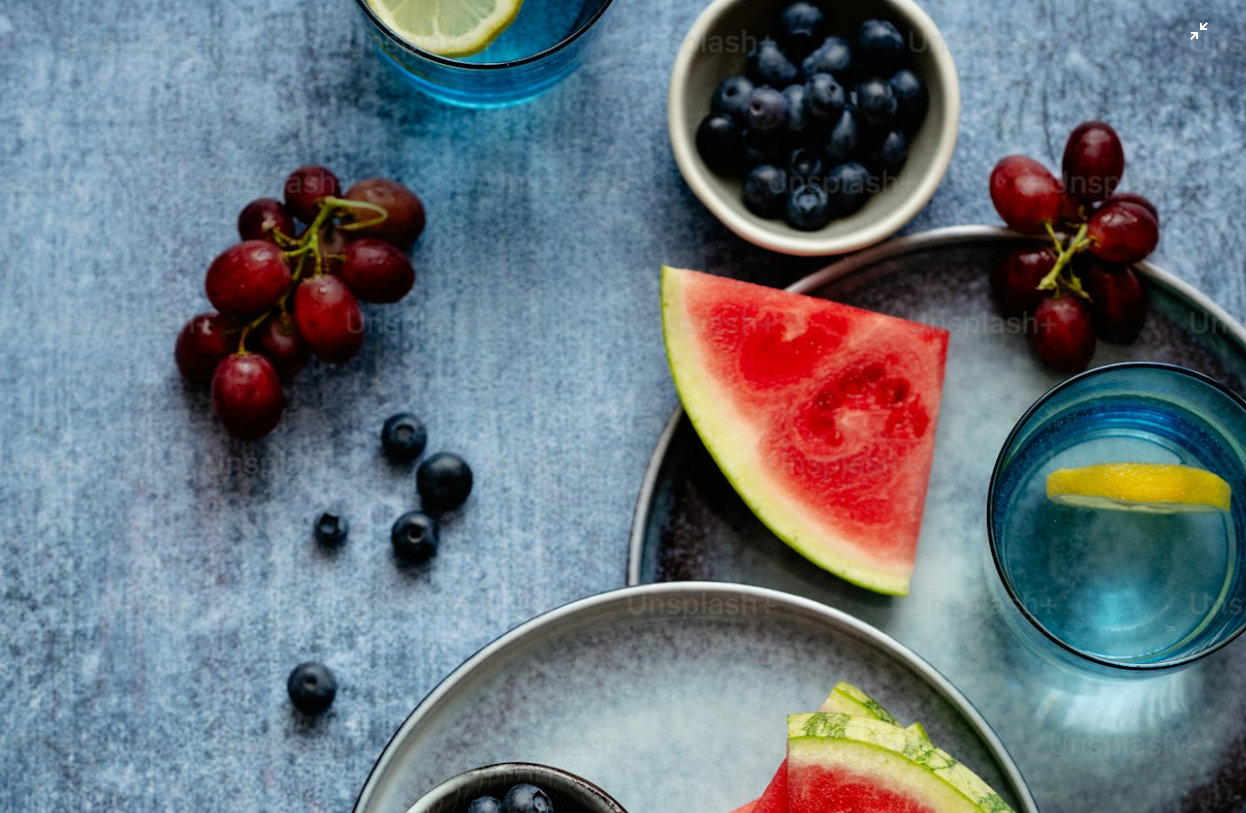 click at bounding box center [623, 935] 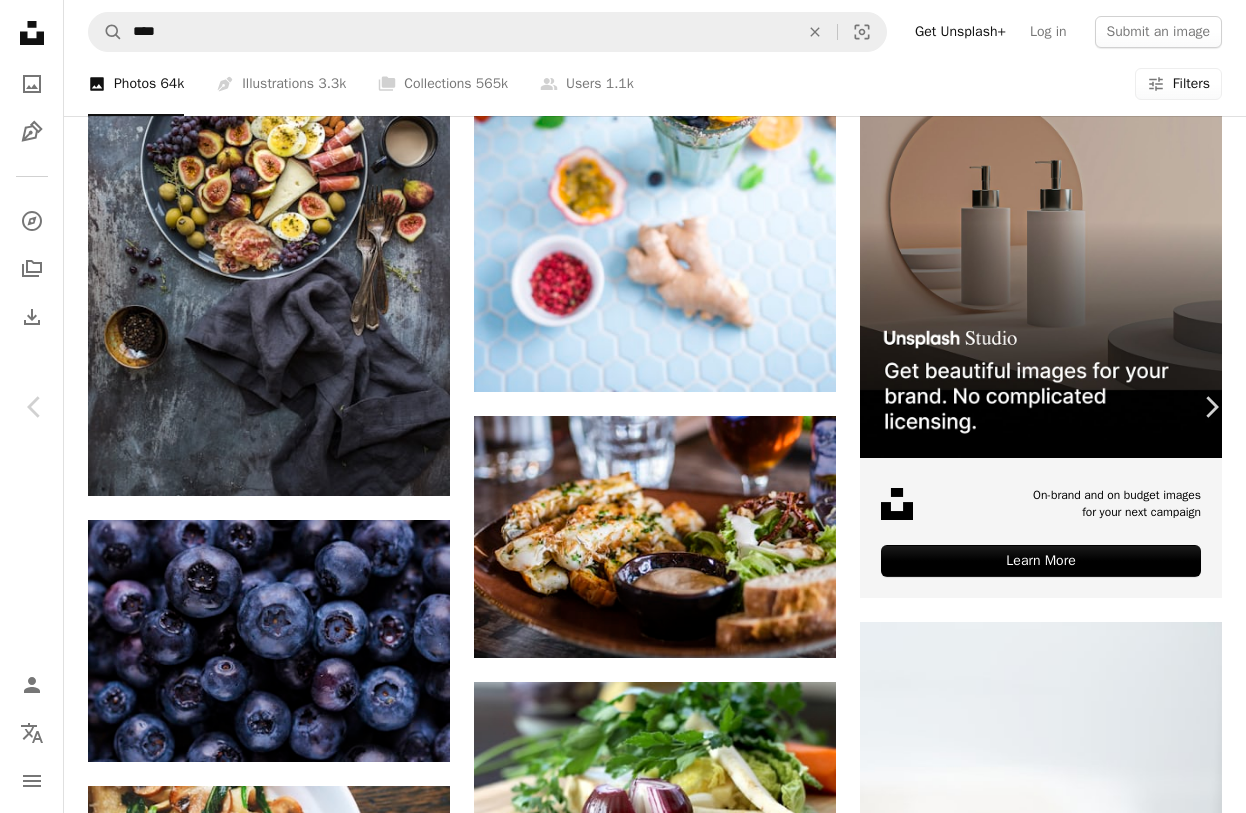 click on "An X shape" at bounding box center (20, 20) 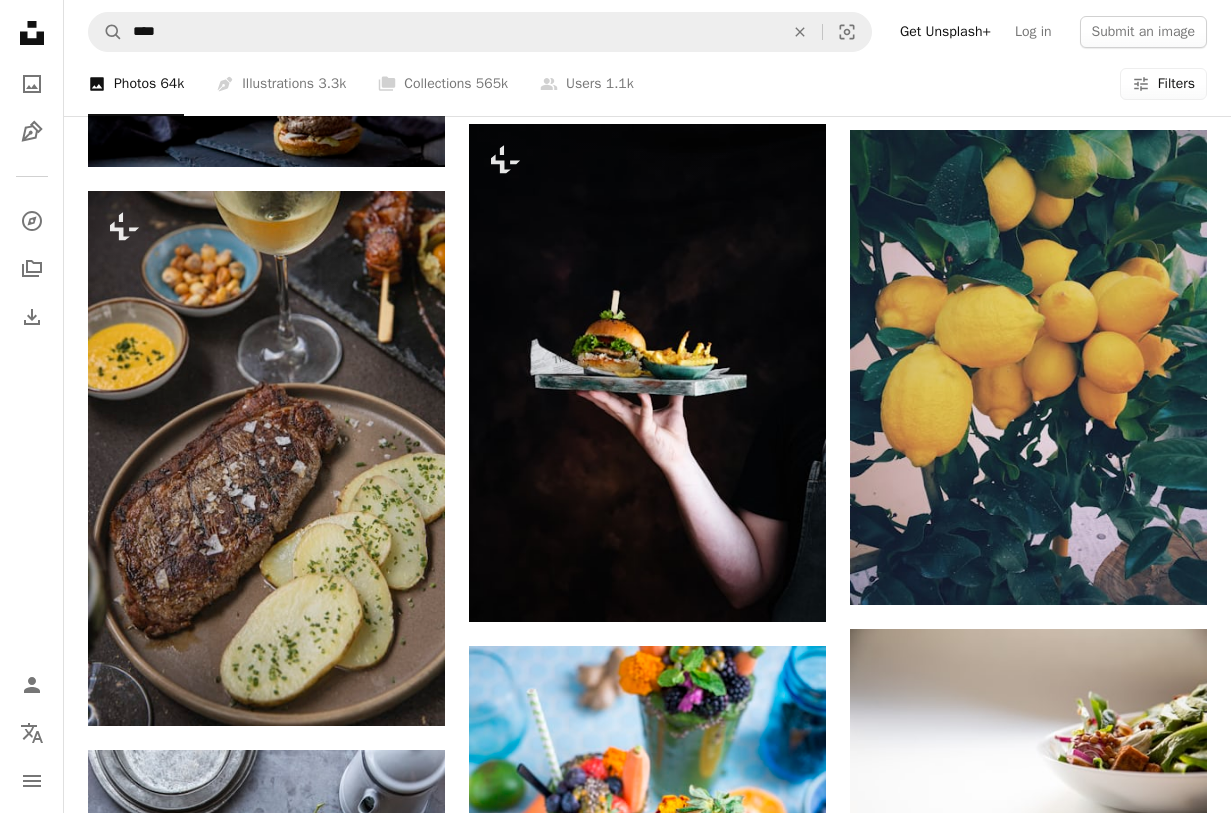 scroll, scrollTop: 7424, scrollLeft: 0, axis: vertical 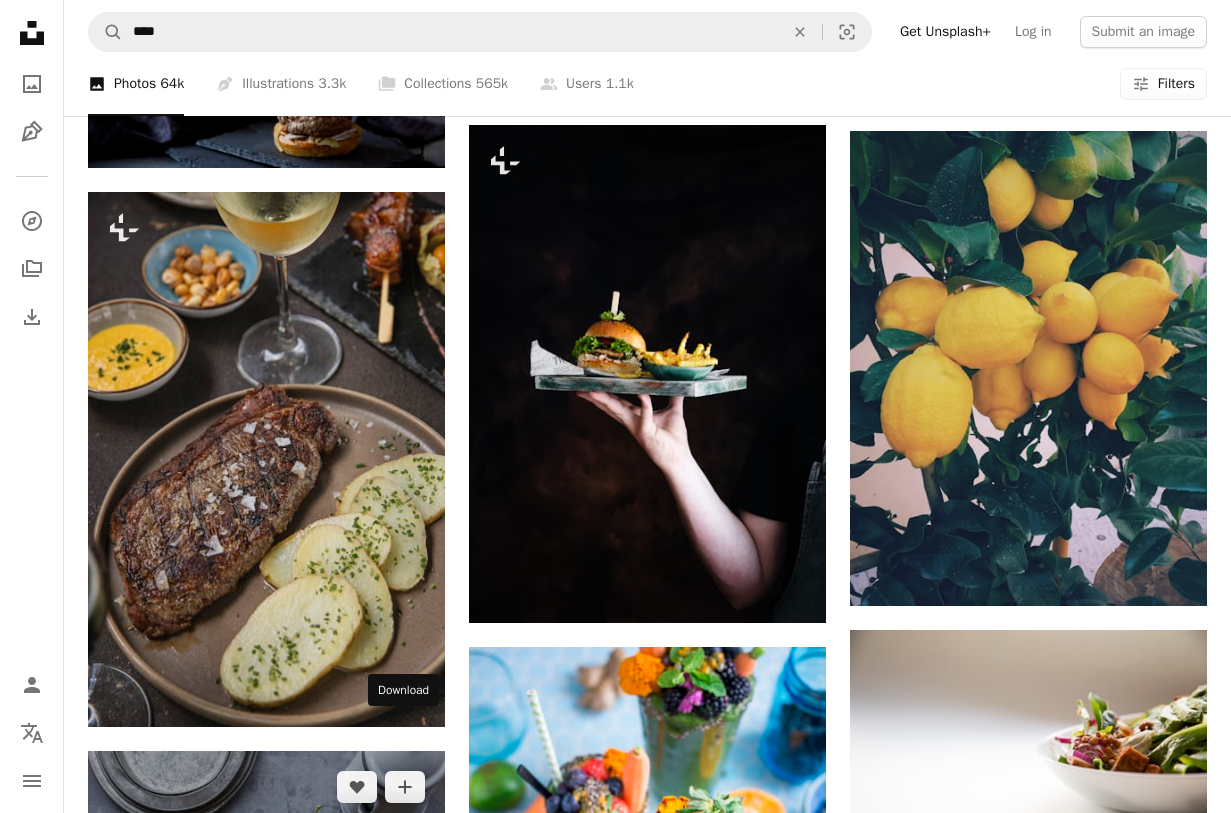 click on "Arrow pointing down" at bounding box center (405, 1251) 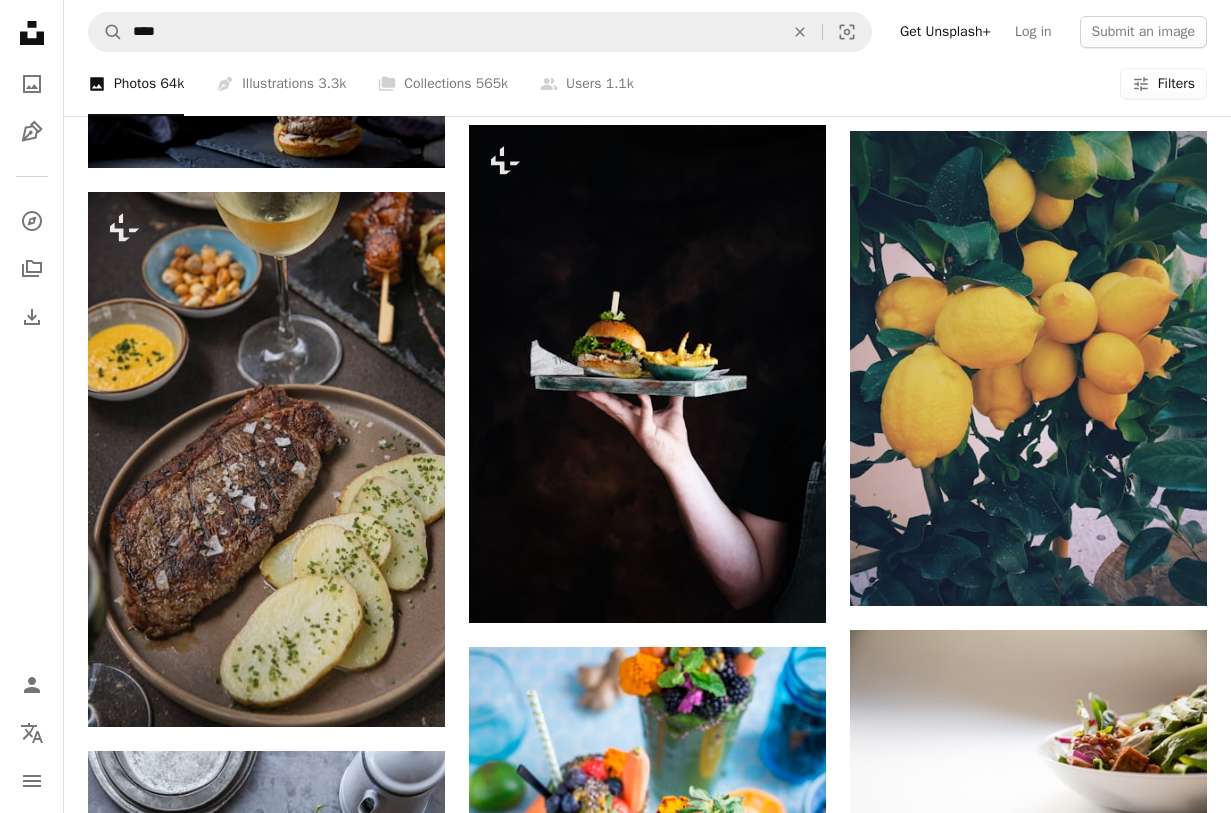 click on "[FIRST] [LAST] For Unsplash+ A heart A plus sign [FIRST] [LAST] For Unsplash+ A lock Download A heart A plus sign [FIRST] [LAST] Arrow pointing down A heart A plus sign [FIRST] [LAST] Available for hire A checkmark inside of a circle Arrow pointing down Plus sign for Unsplash+ A heart A plus sign [FIRST] [LAST] For Unsplash+ A lock Download Plus sign for Unsplash+ A heart A plus sign [FIRST] [LAST] Arrow pointing down A heart A plus sign [FIRST] [LAST] Available for hire A checkmark inside of a circle Arrow pointing down A heart A plus sign [FIRST] [LAST] Available for hire A checkmark inside of a circle Arrow pointing down –– ––– ––– –– ––– – ––– ––– –––– – –– ––– – – ––– –– –– –––– –– A heart" at bounding box center (647, 55047) 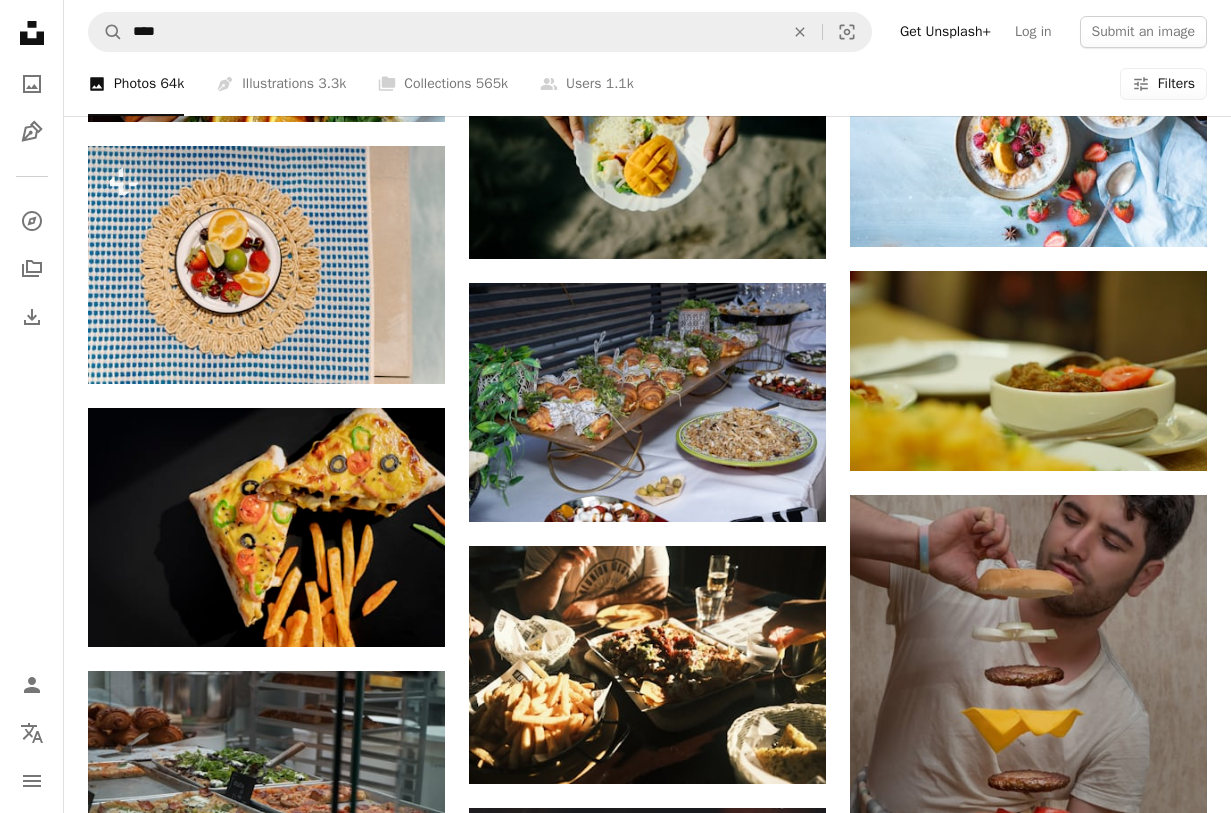 scroll, scrollTop: 29124, scrollLeft: 0, axis: vertical 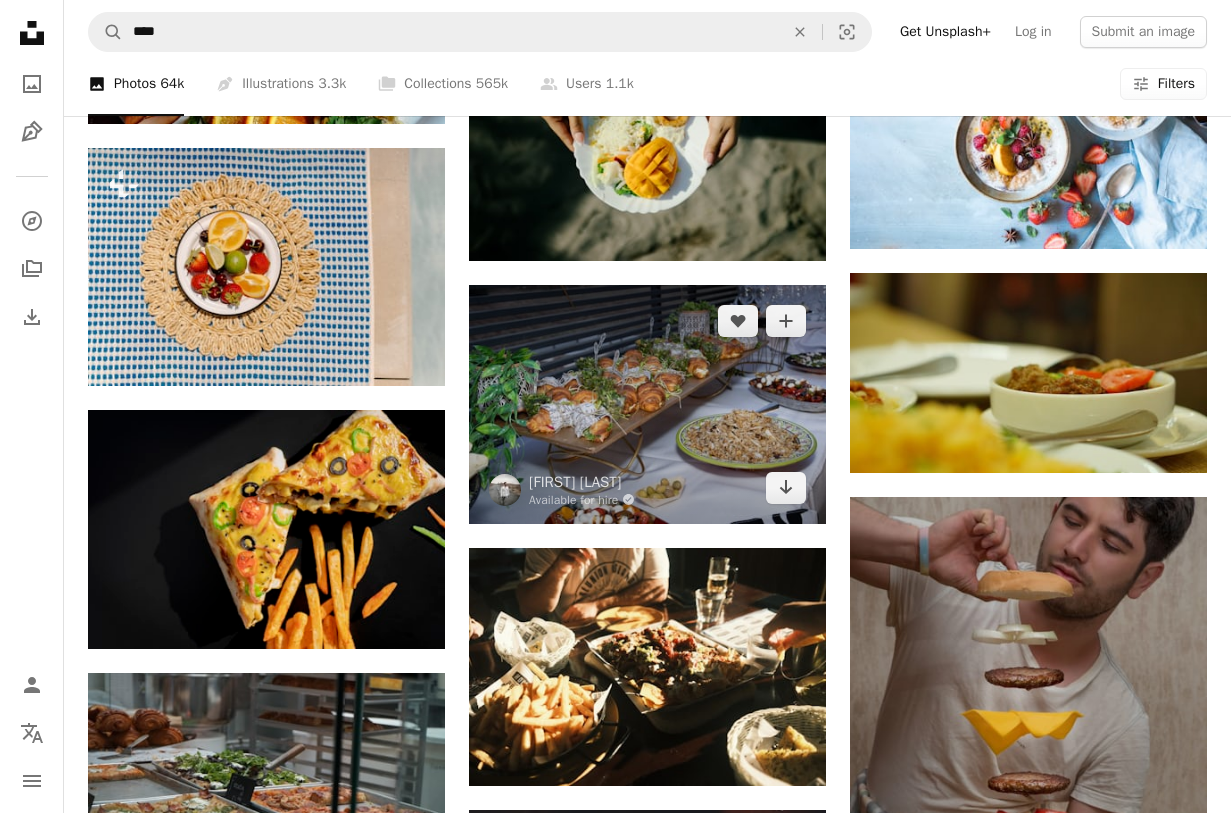 click at bounding box center [647, 404] 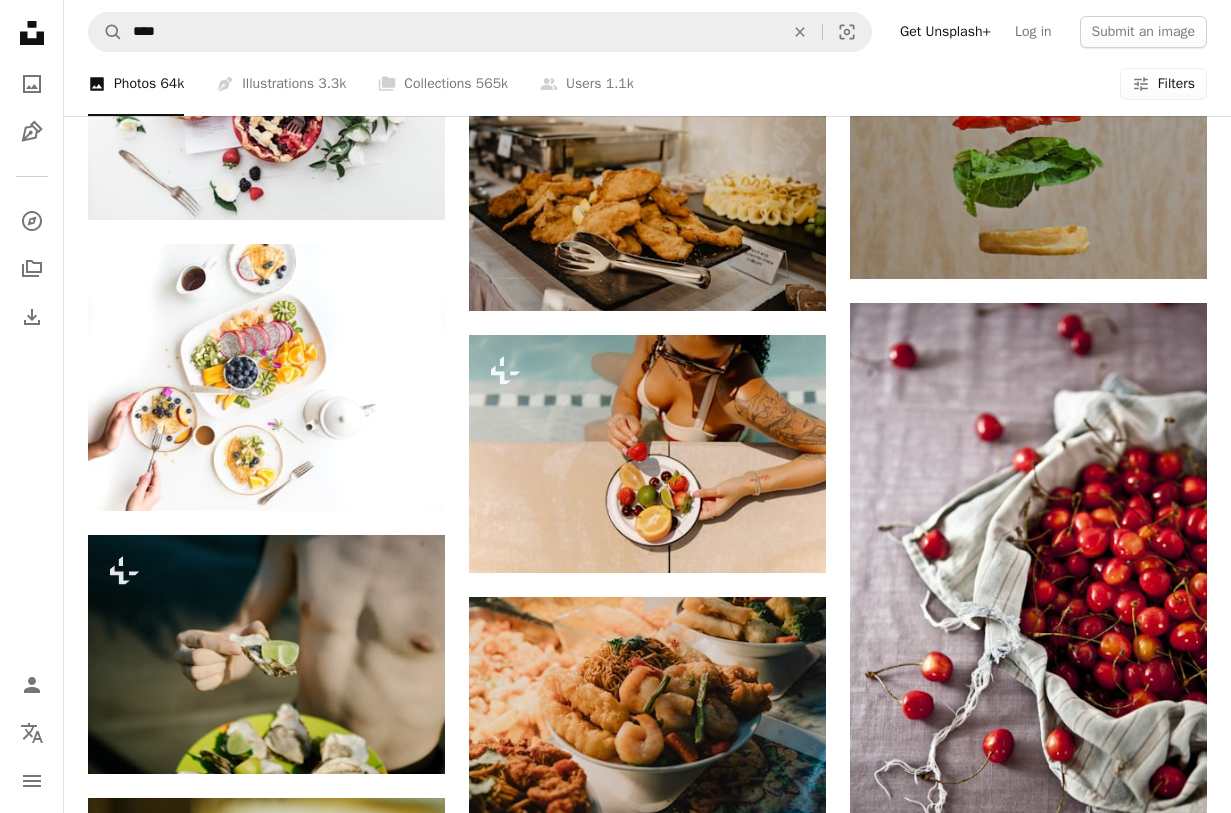 scroll, scrollTop: 28024, scrollLeft: 0, axis: vertical 